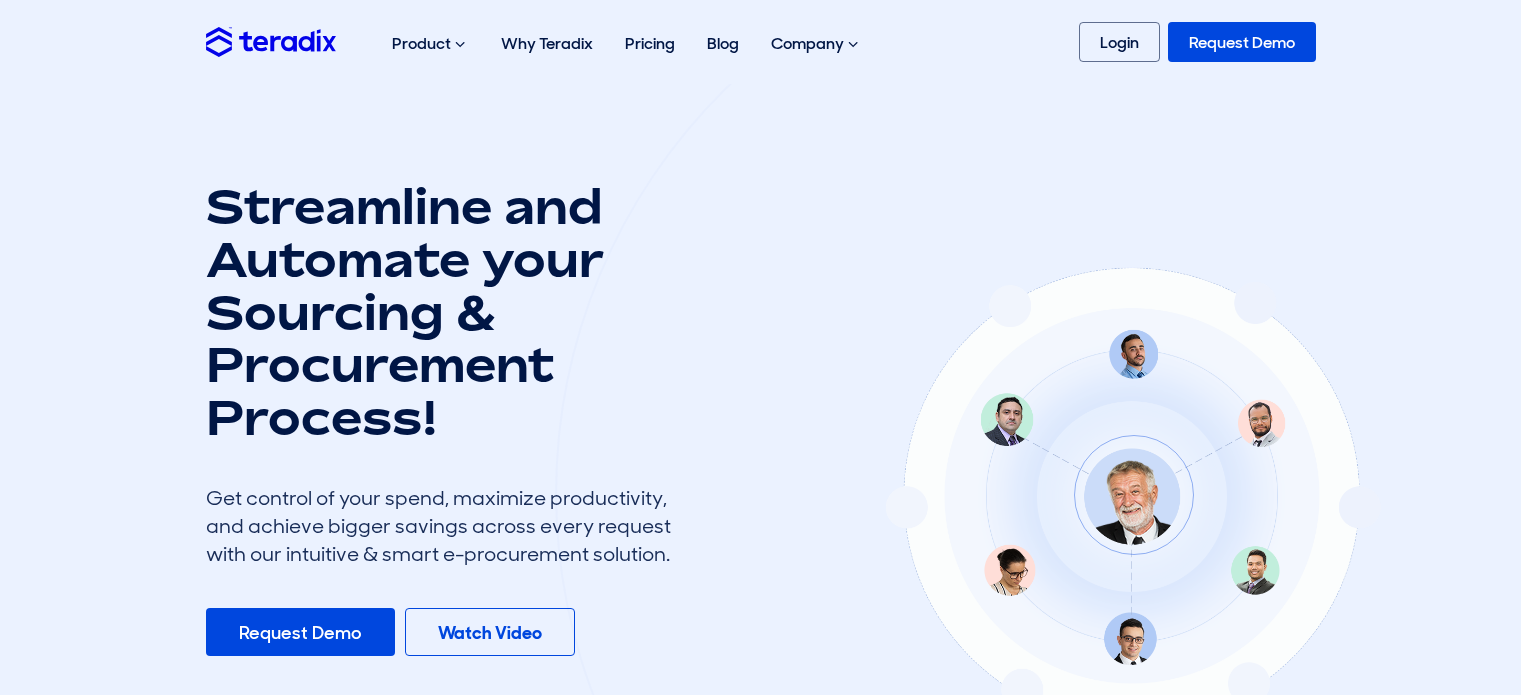 scroll, scrollTop: 0, scrollLeft: 0, axis: both 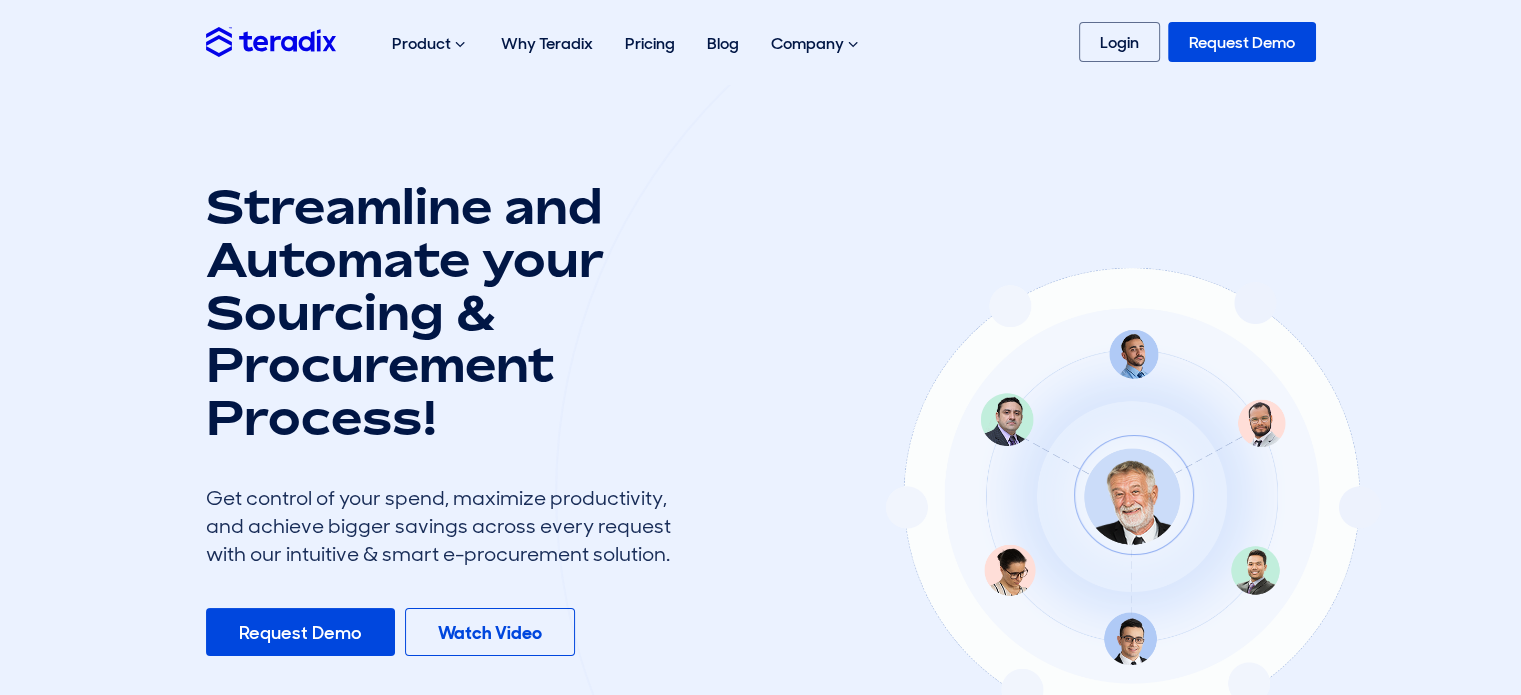 click at bounding box center [271, 41] 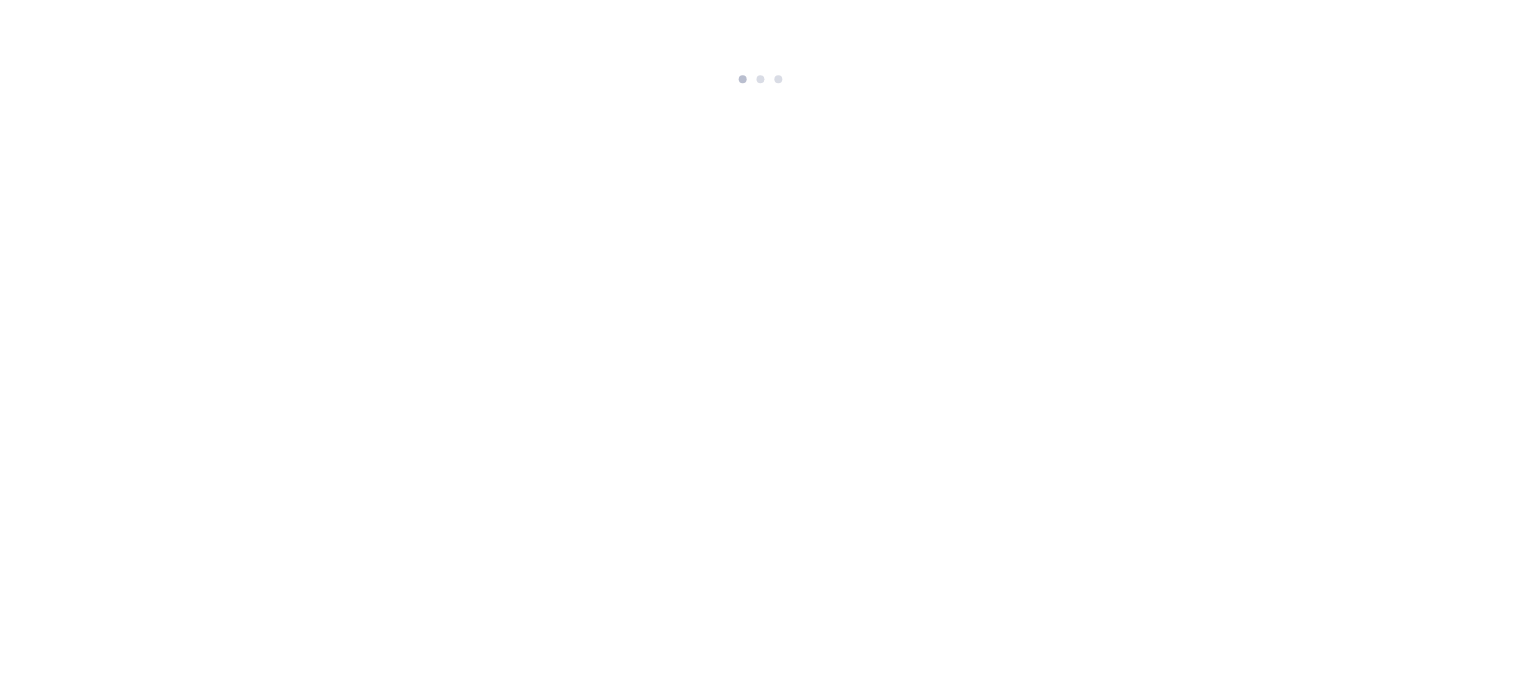 scroll, scrollTop: 0, scrollLeft: 0, axis: both 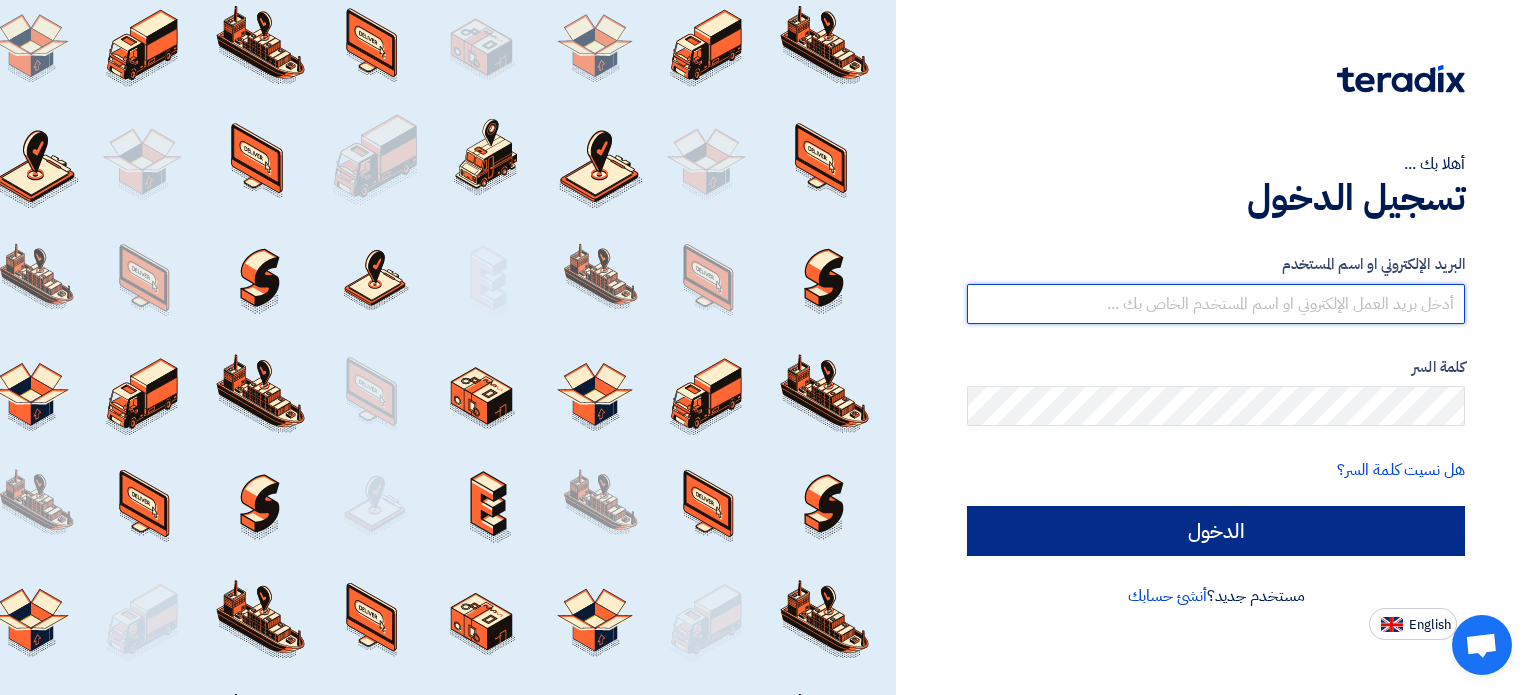 type on "r.alhadi@[DOMAIN]" 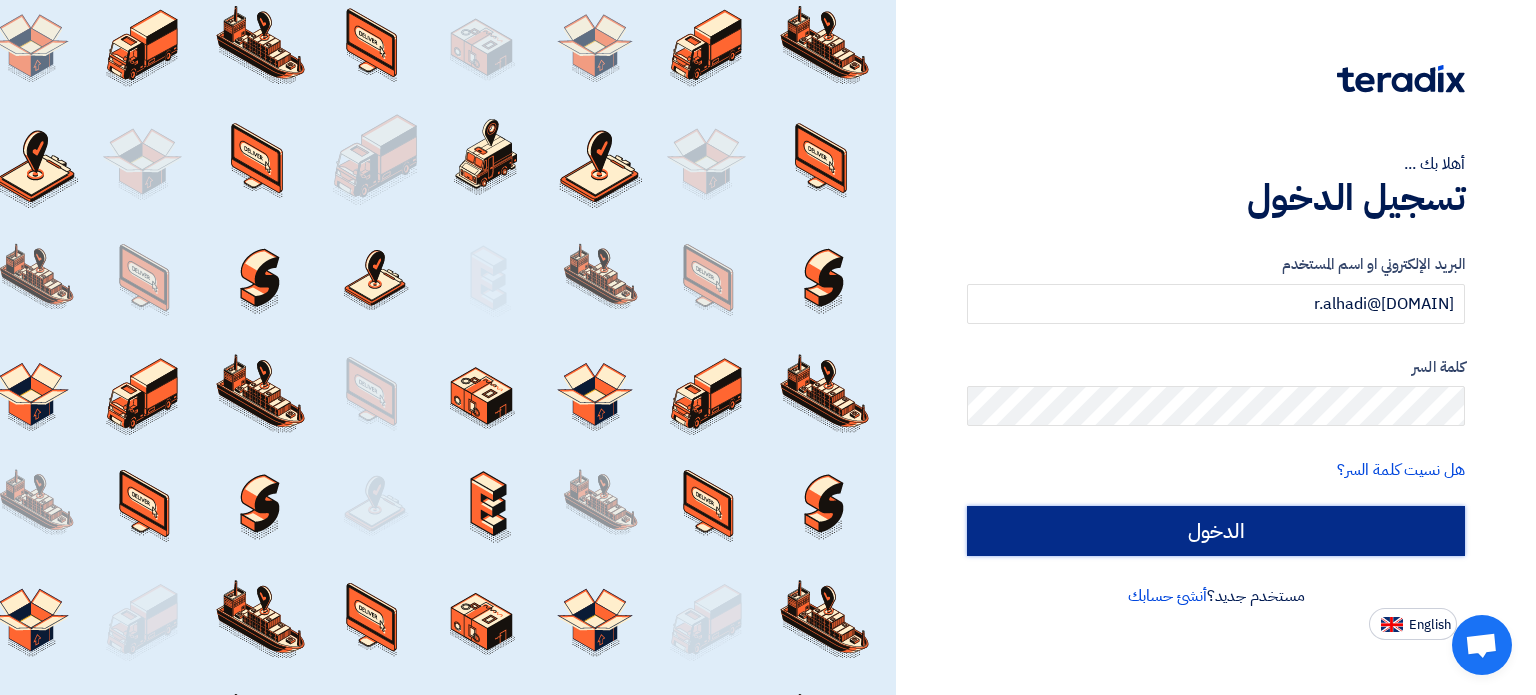 click on "الدخول" 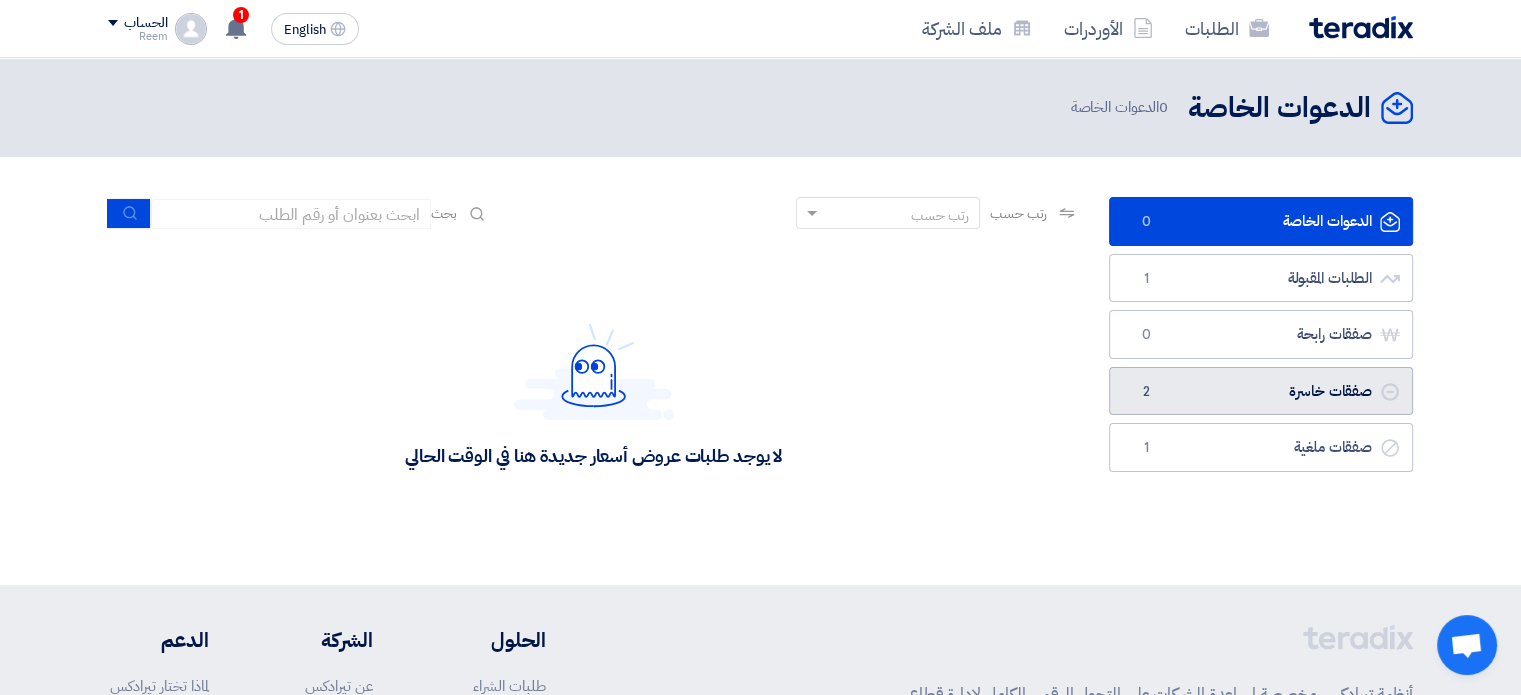 click on "صفقات خاسرة
صفقات خاسرة
2" 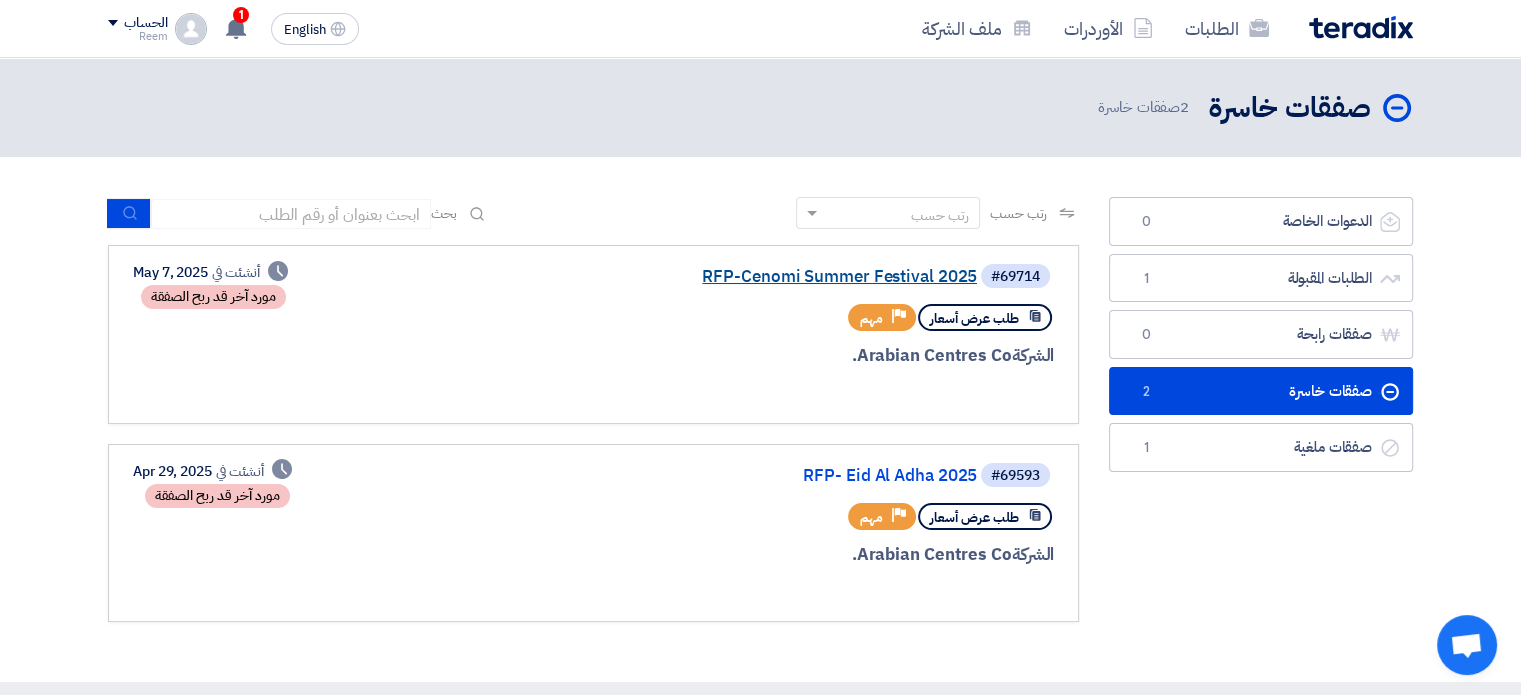 click on "RFP-Cenomi Summer Festival 2025" 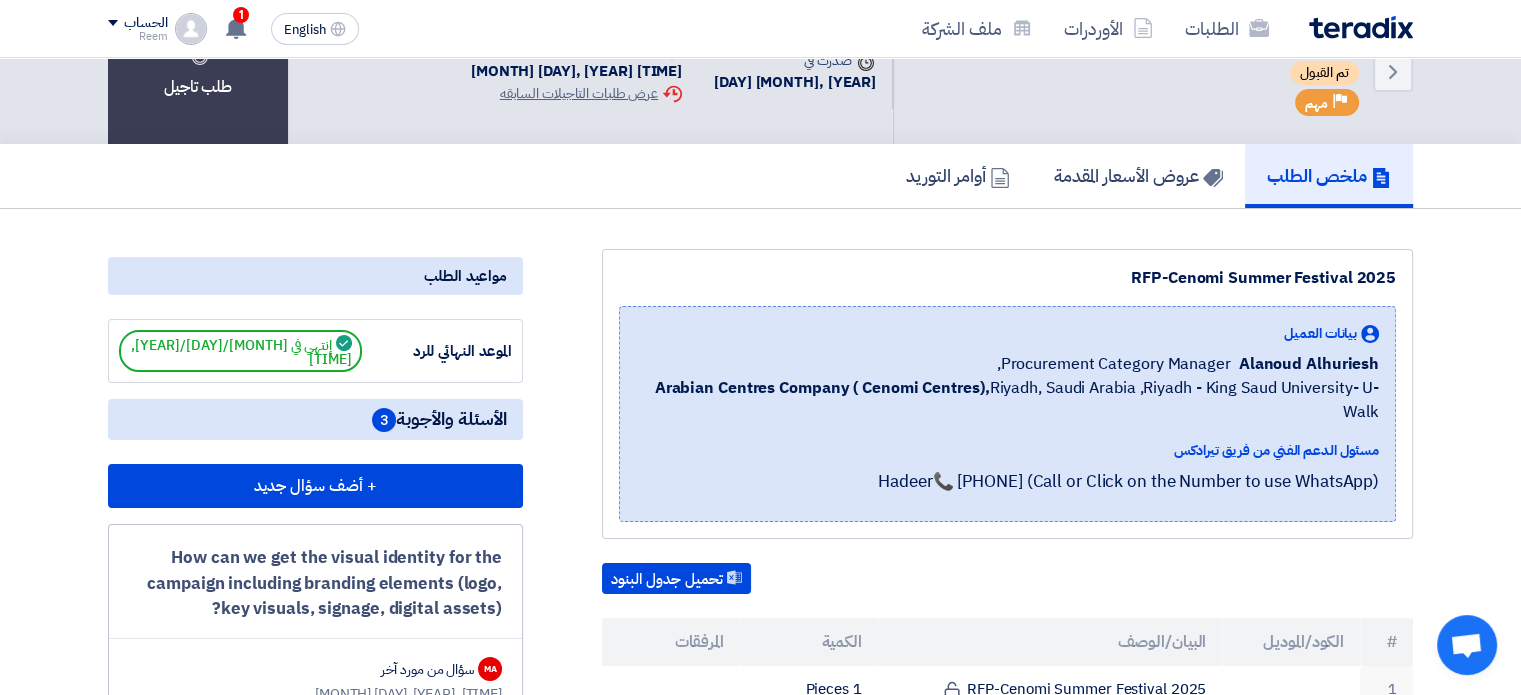 scroll, scrollTop: 0, scrollLeft: 0, axis: both 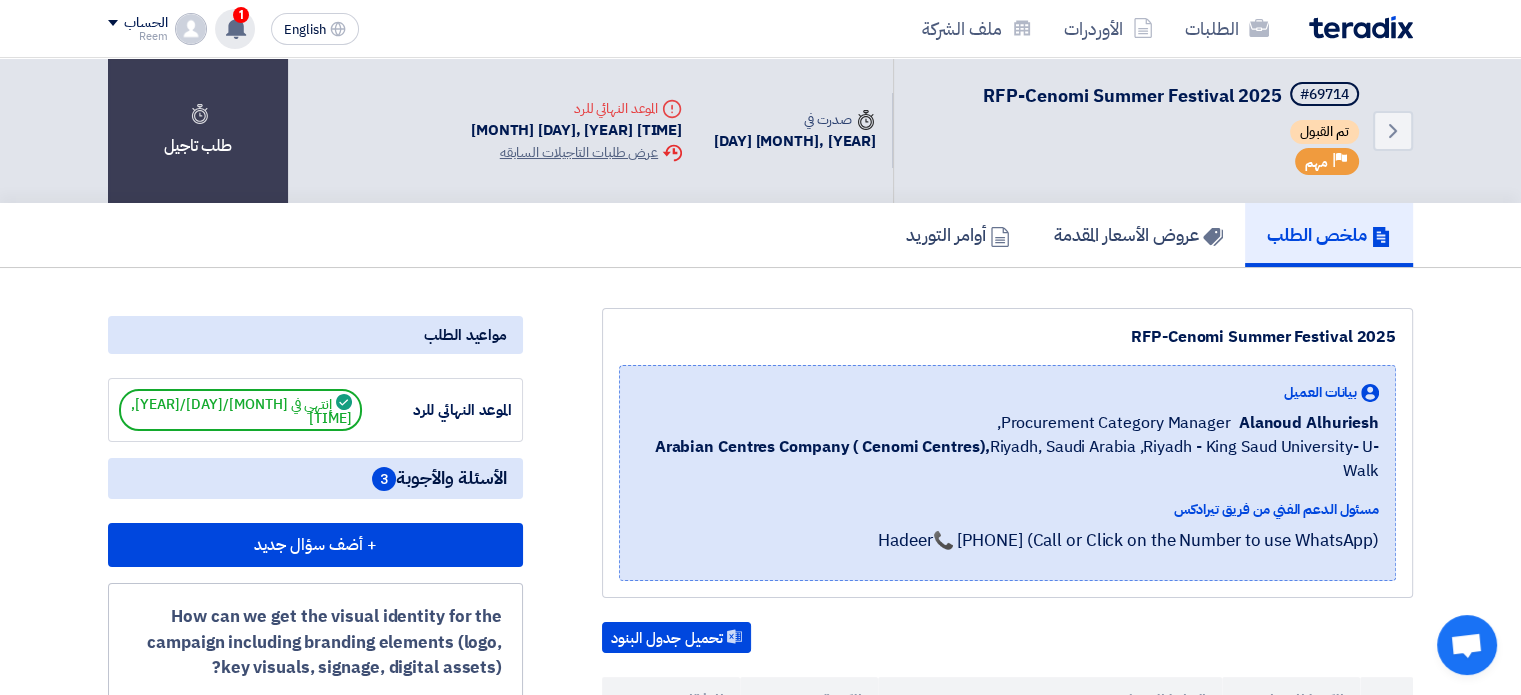 click on "1
تم مشاهدة العرض المقدم للطلب "RFP-Saudi National Day 2025" من قبل العميل
6 days ago
تعديل جديد خاص بطلب شراء "RFP-Saudi National Day 2025".
8 days ago
17 days ago" 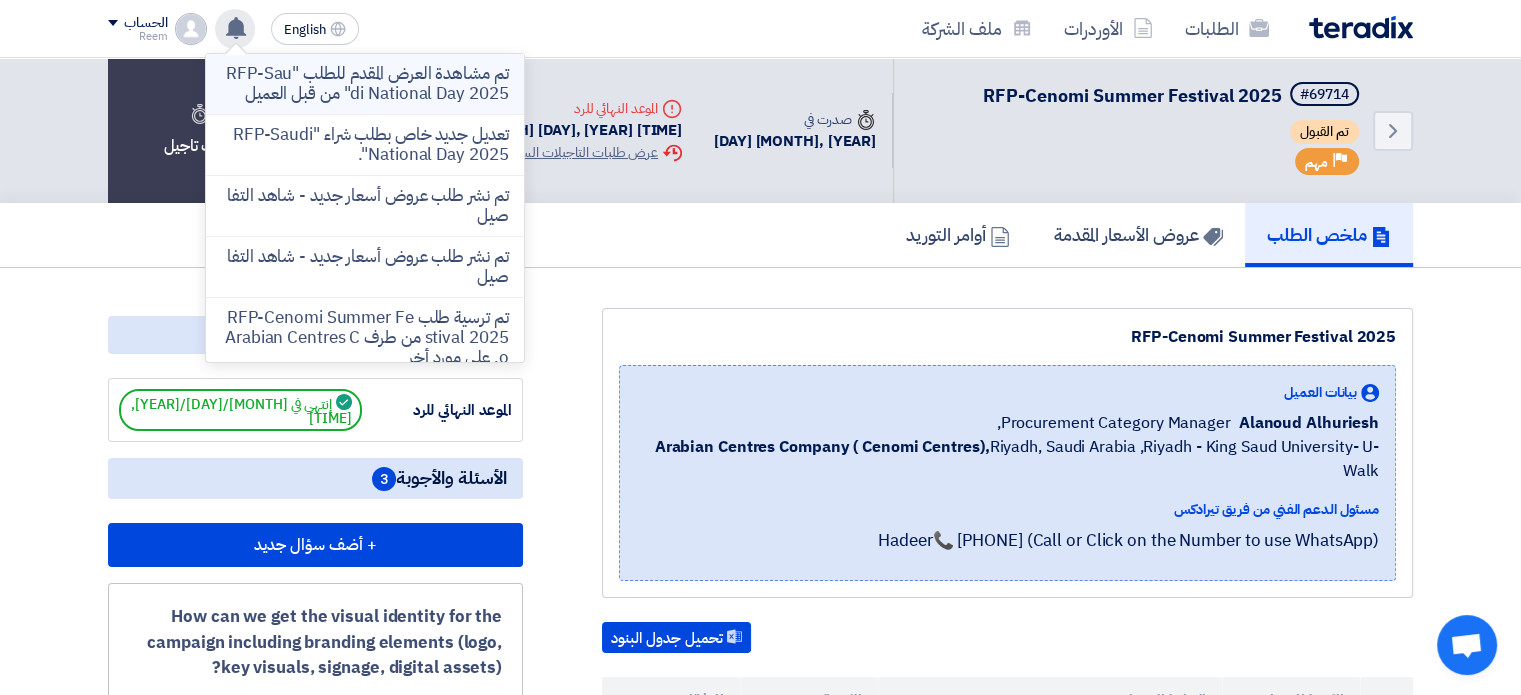 click on "تم مشاهدة العرض المقدم للطلب "RFP-Saudi National Day 2025" من قبل العميل" 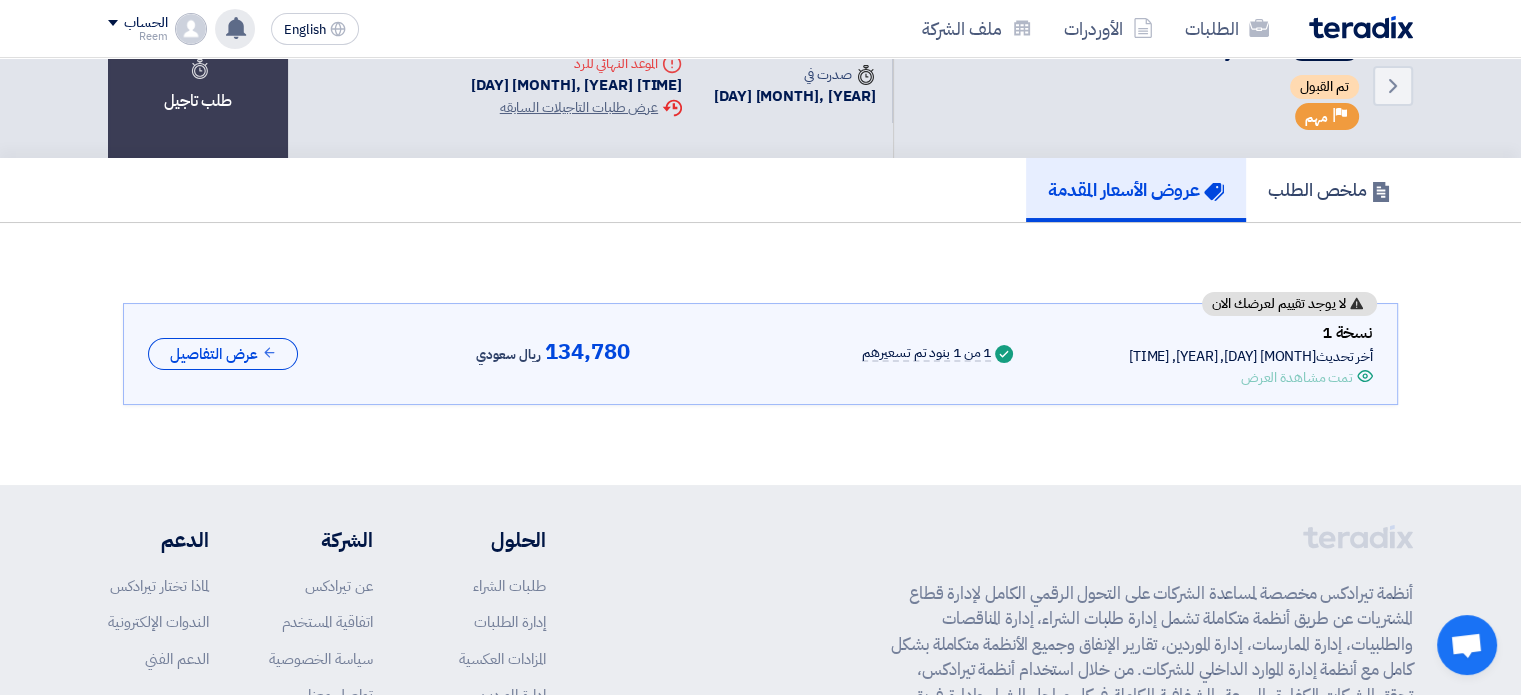 scroll, scrollTop: 0, scrollLeft: 0, axis: both 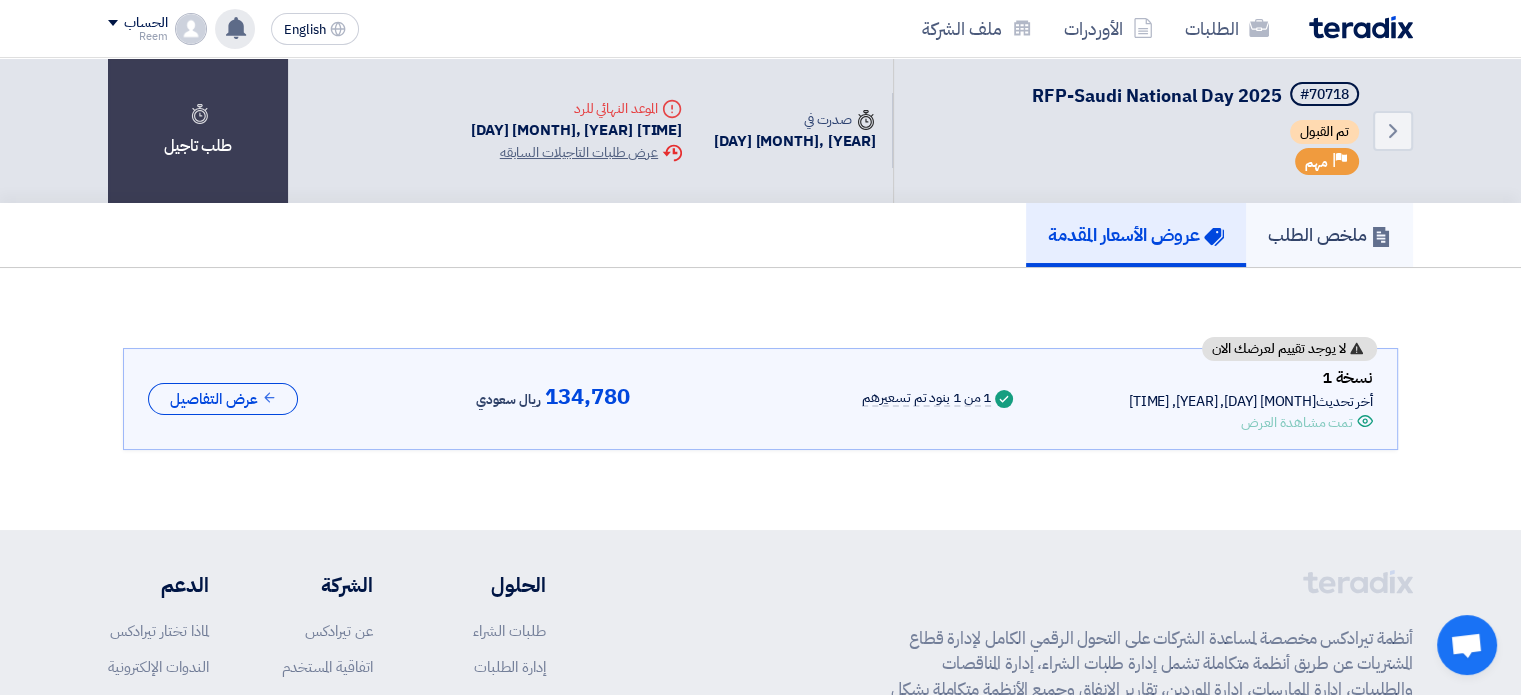 click on "ملخص الطلب" 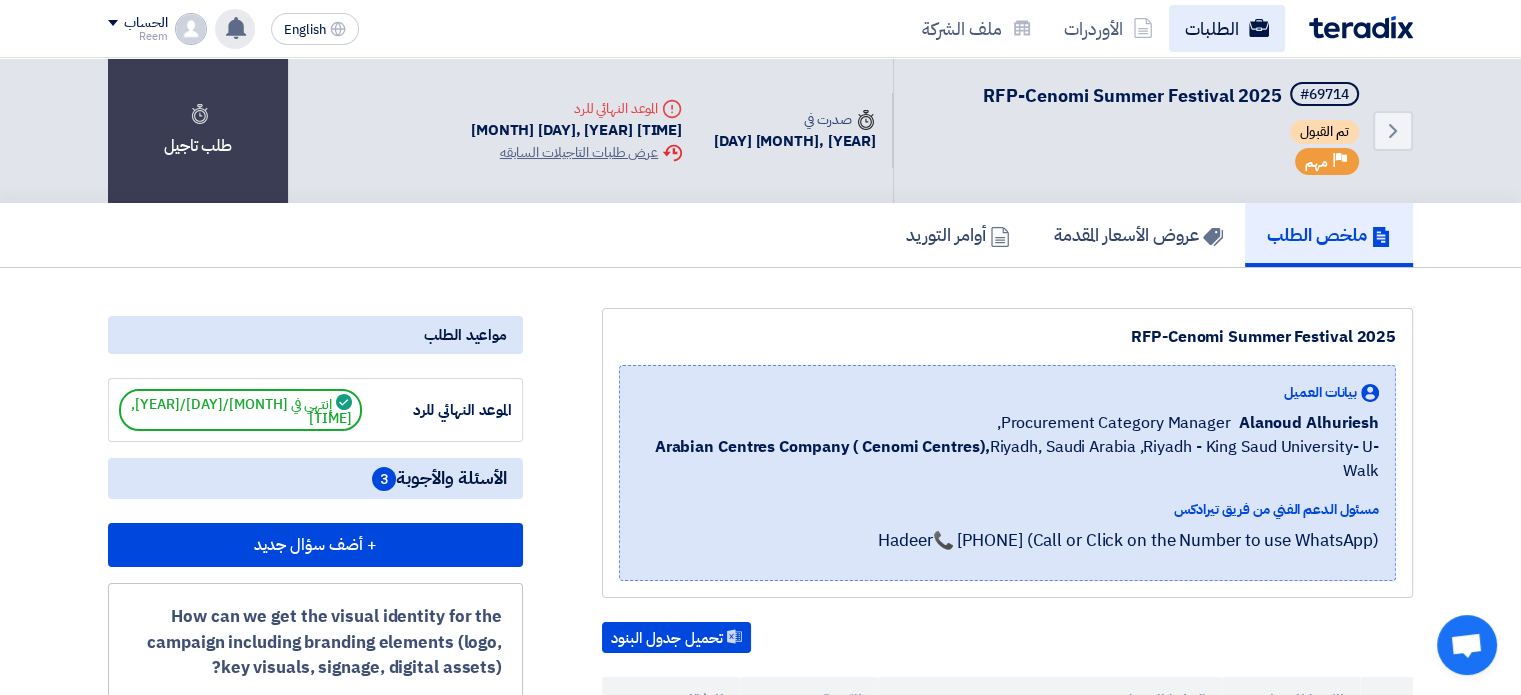 click on "الطلبات" 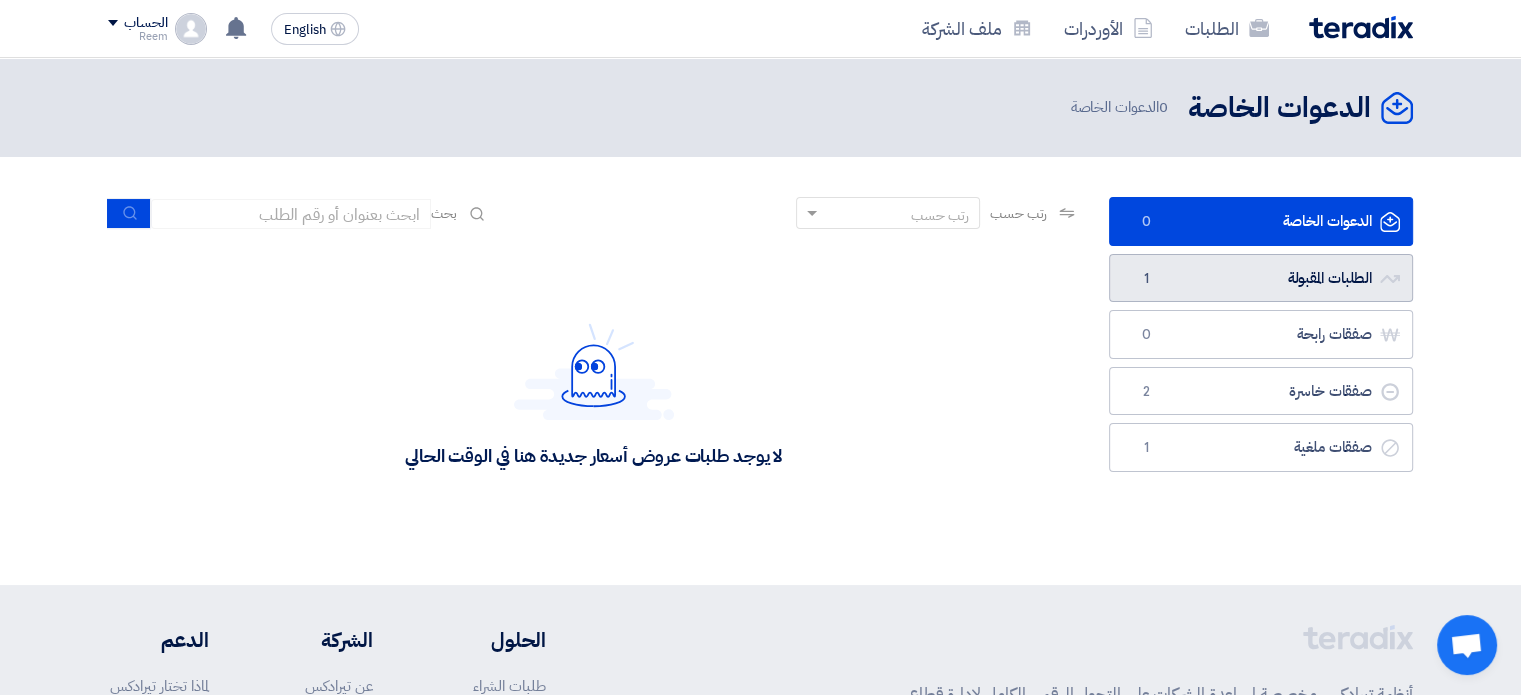 click on "الطلبات المقبولة
الطلبات المقبولة
1" 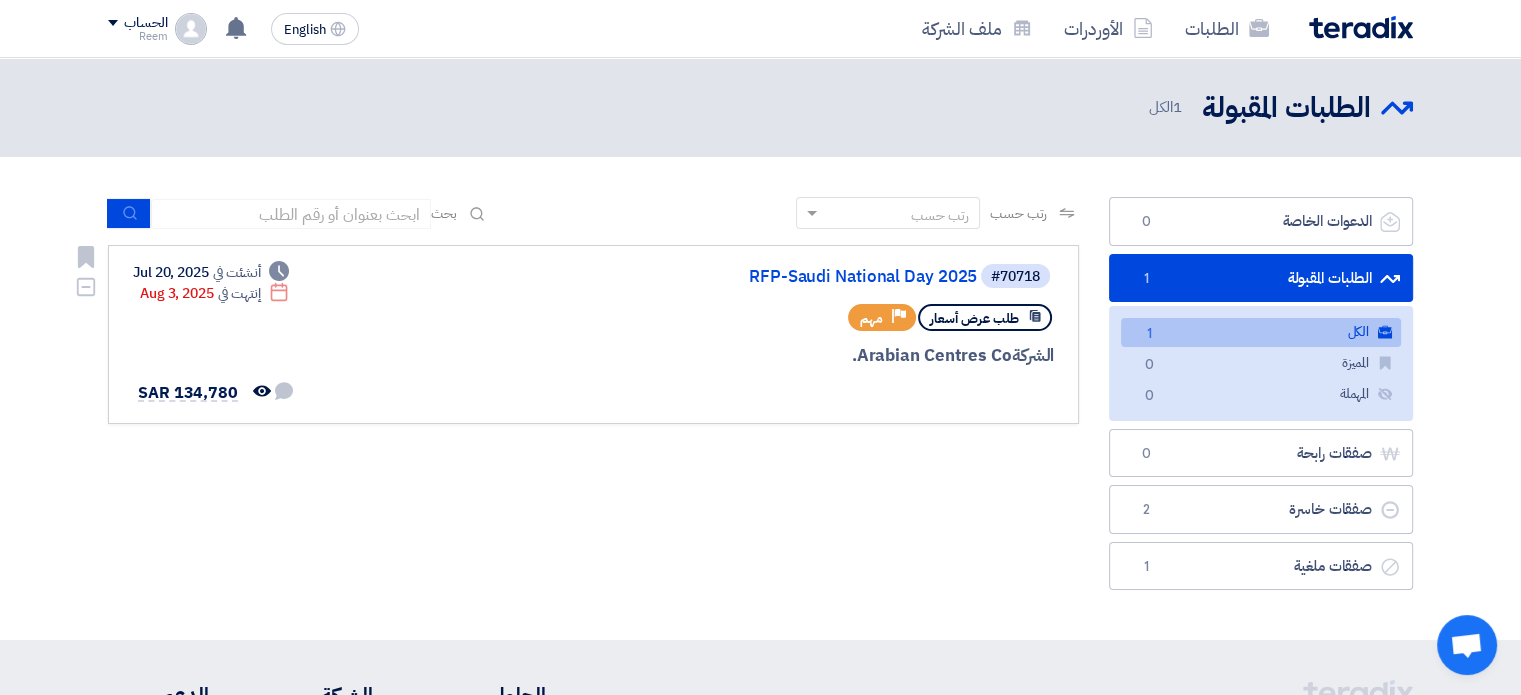 click on "طلب عرض أسعار
Priority
مهم" 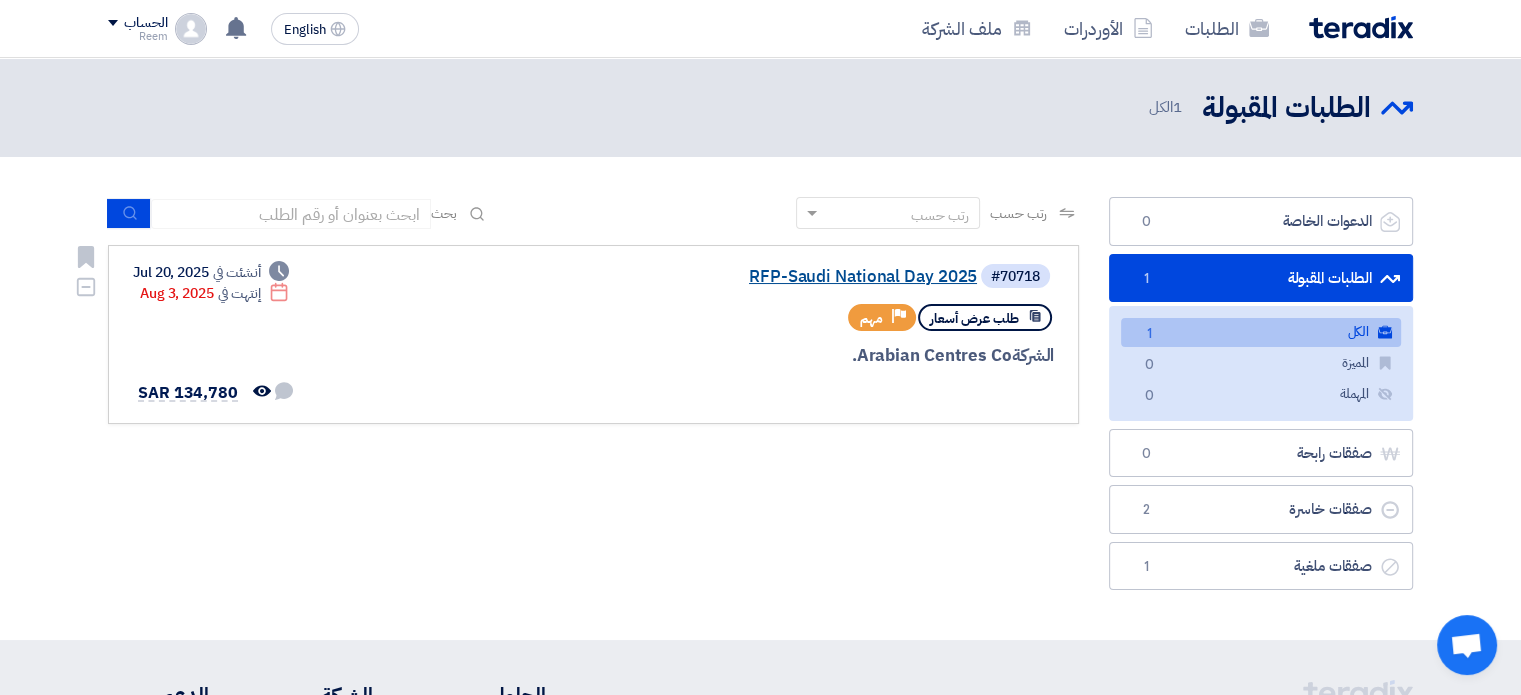 click on "RFP-Saudi National Day 2025" 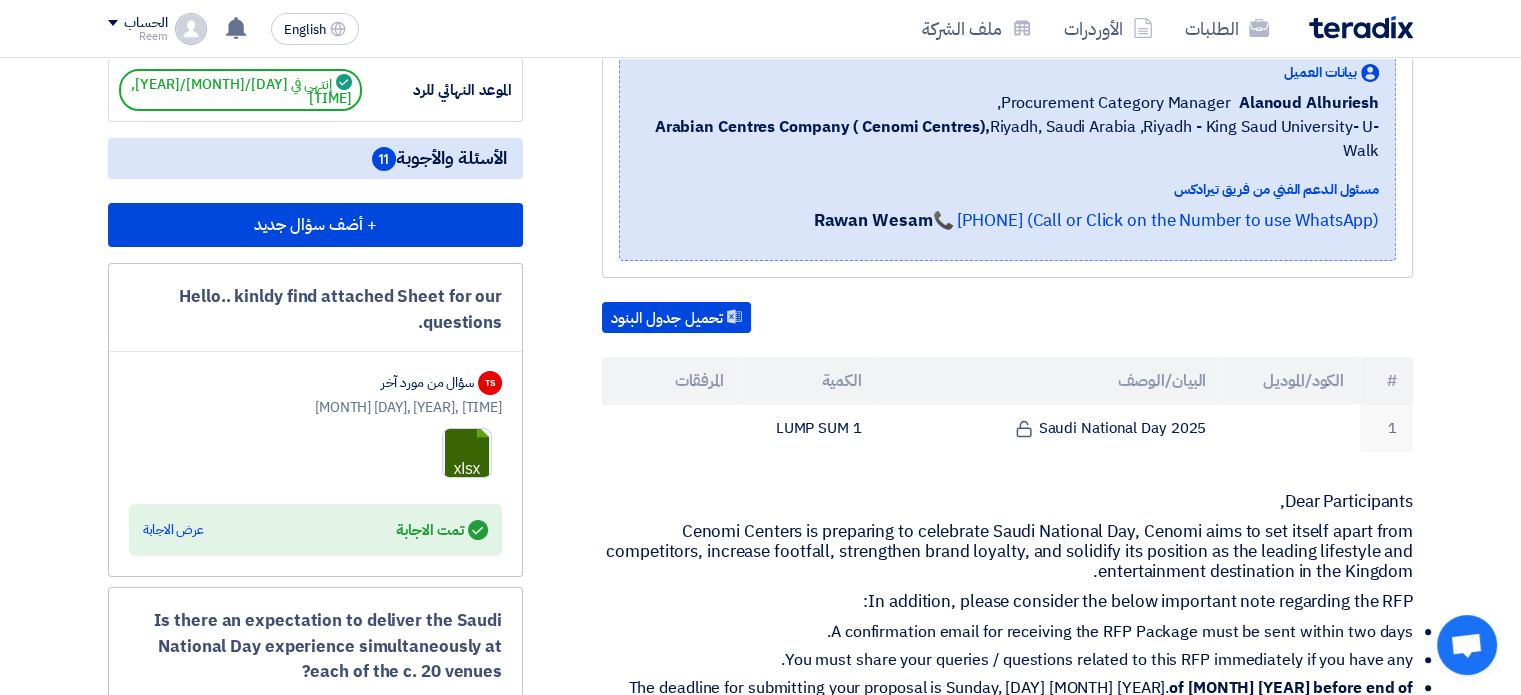 scroll, scrollTop: 500, scrollLeft: 0, axis: vertical 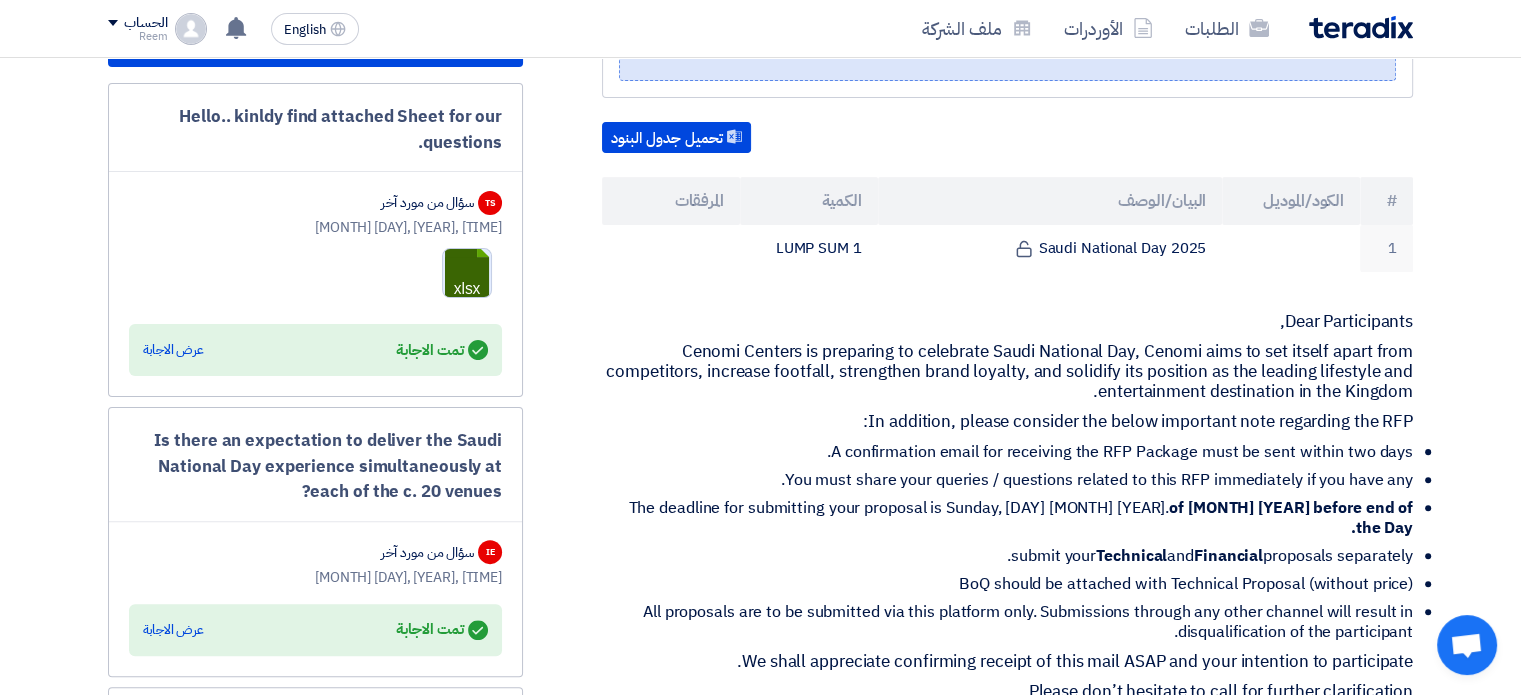 click 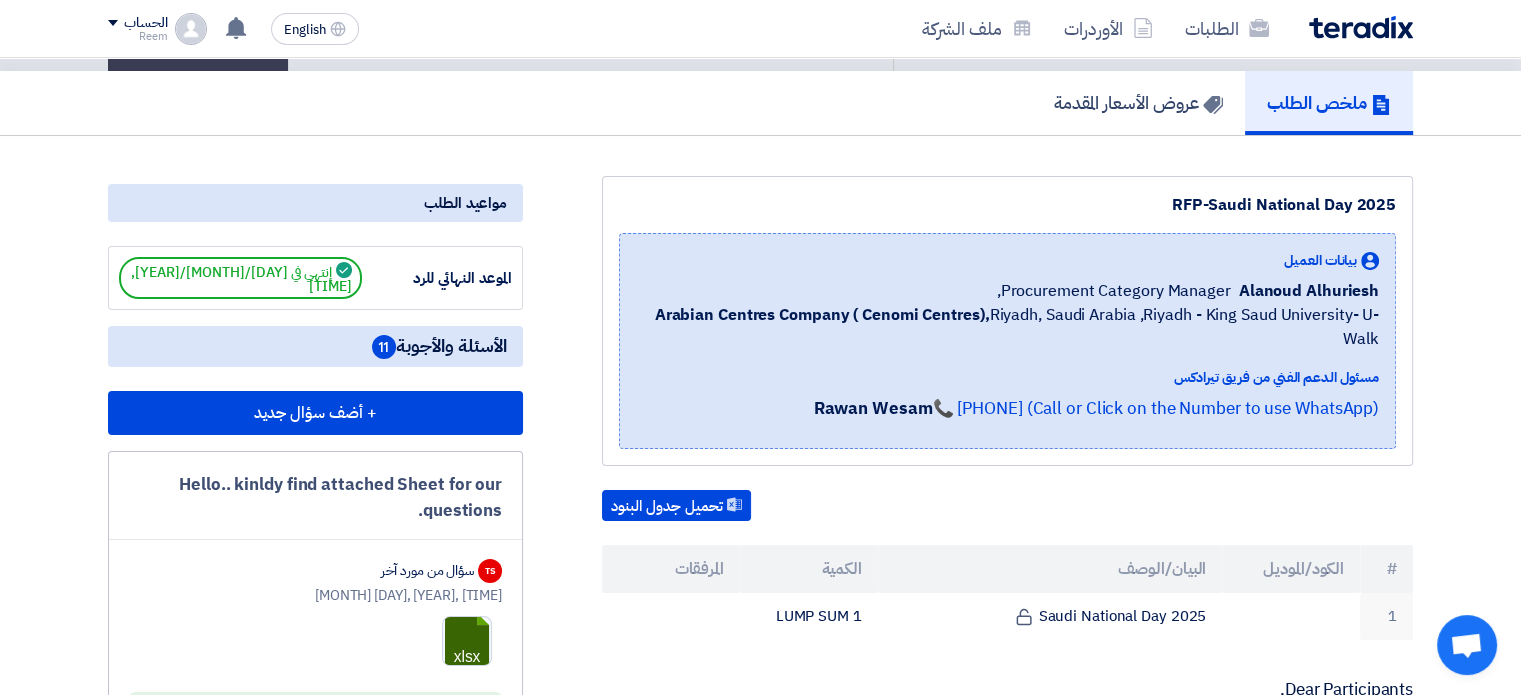 scroll, scrollTop: 0, scrollLeft: 0, axis: both 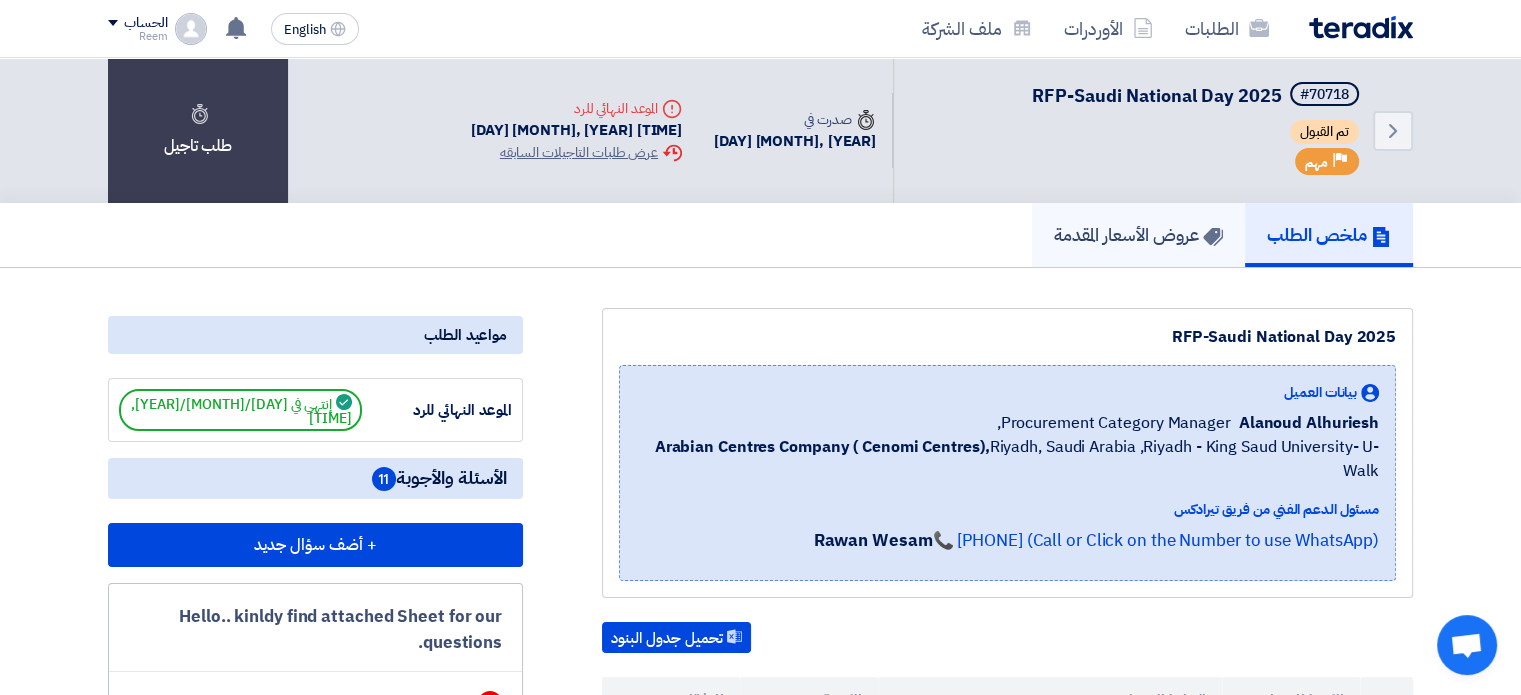 click on "عروض الأسعار المقدمة" 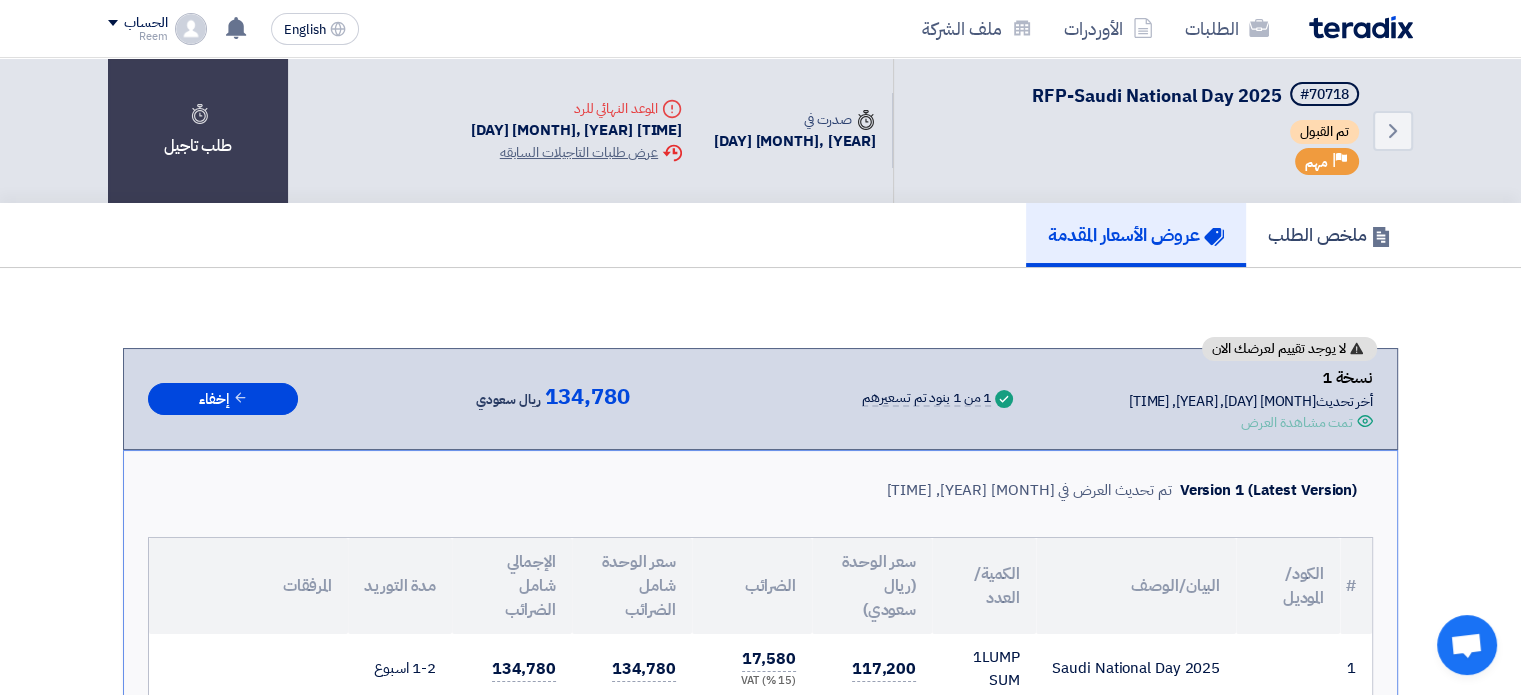 scroll, scrollTop: 0, scrollLeft: 0, axis: both 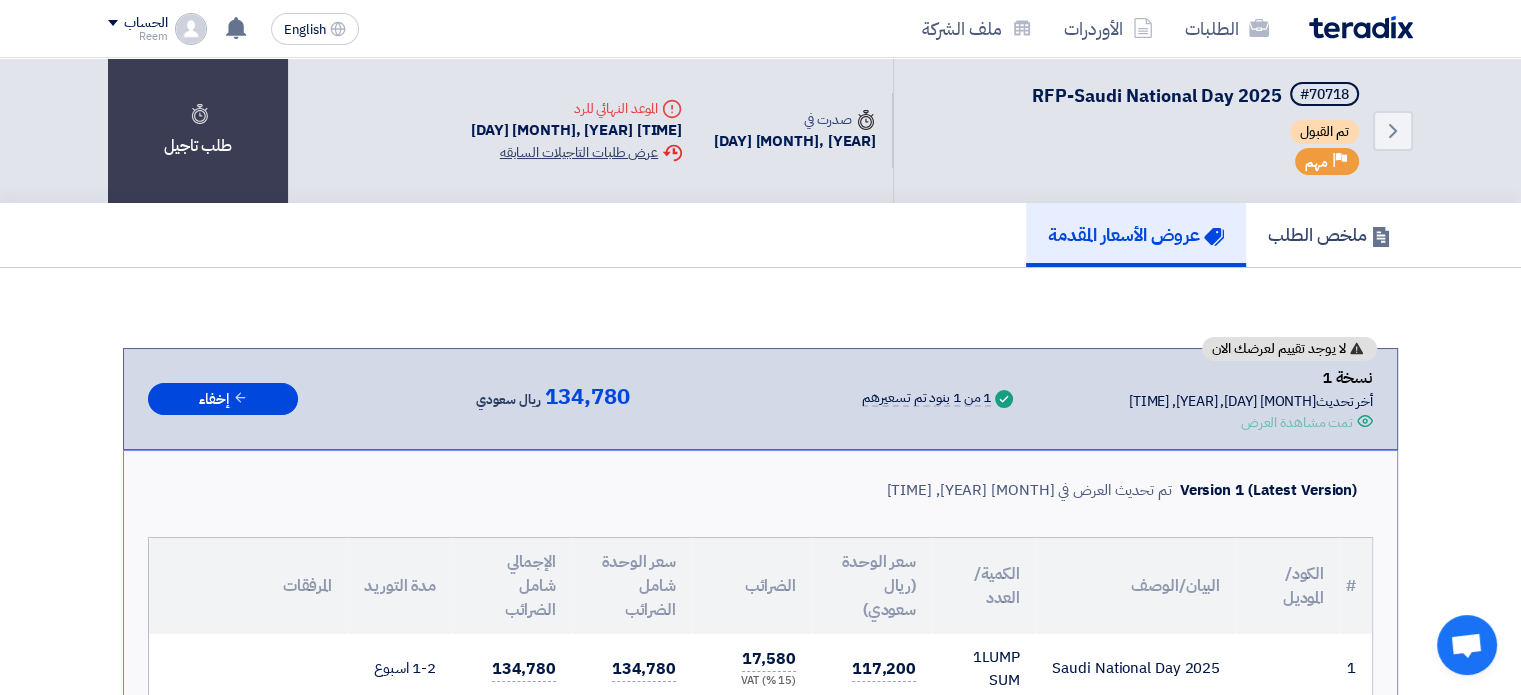click on "Extension History
عرض طلبات التاجيلات السابقه" 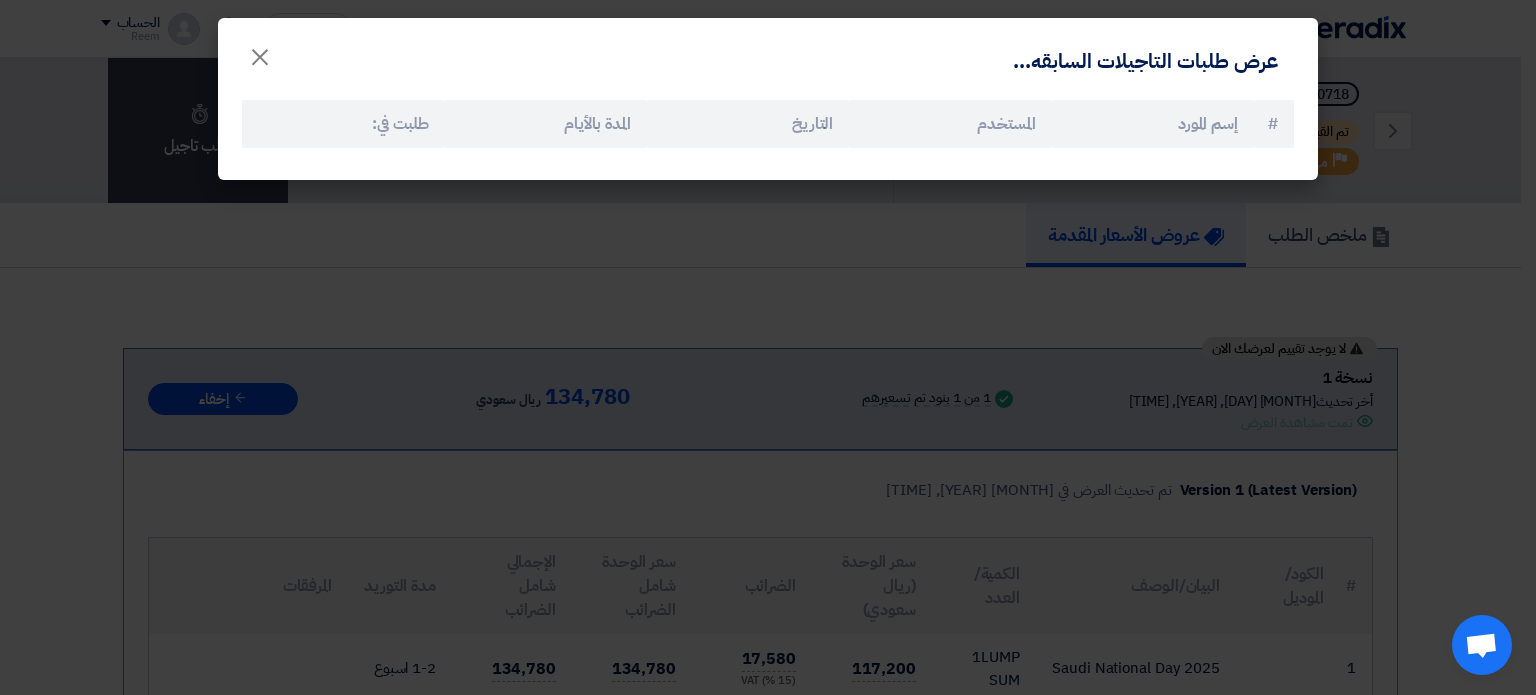 click on "#
إسم المورد
المستخدم
التاريخ
المدة بالأيام
طلبت في:" 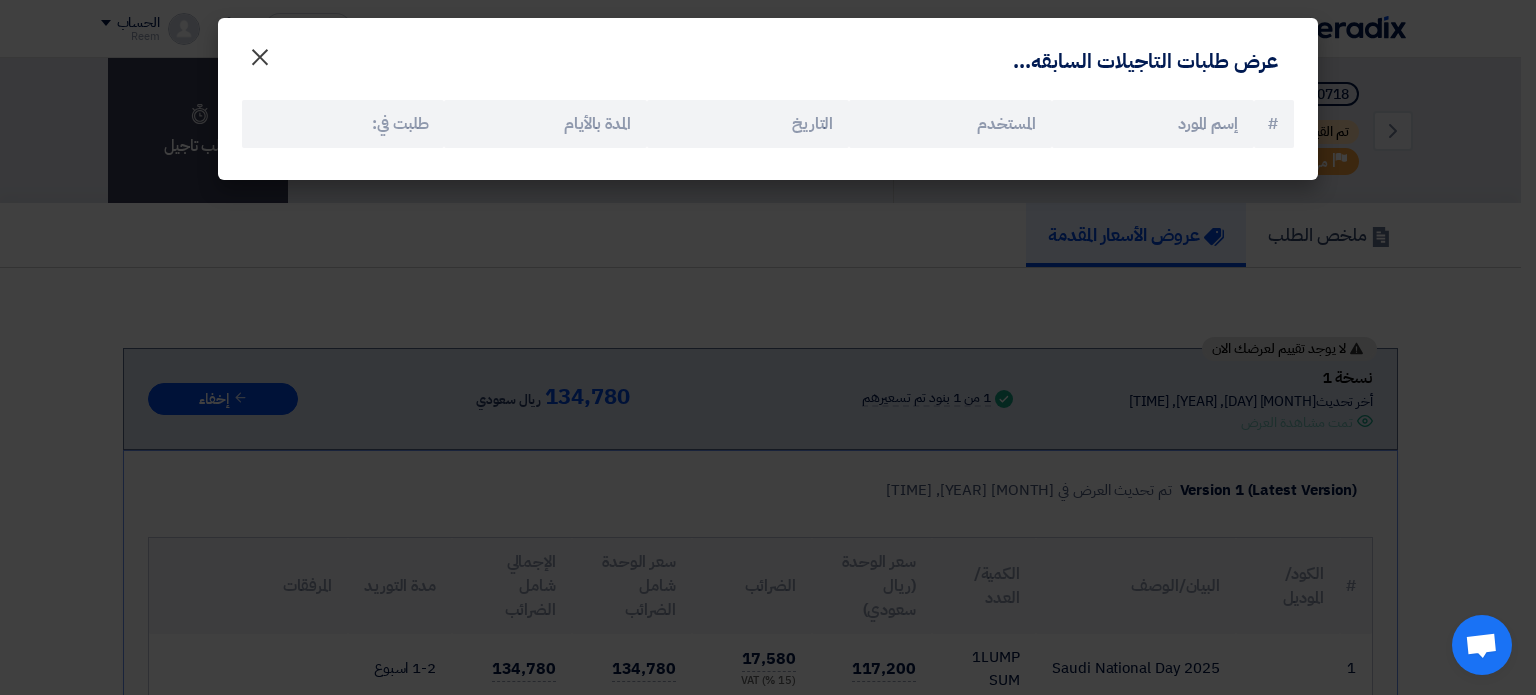 click on "×" 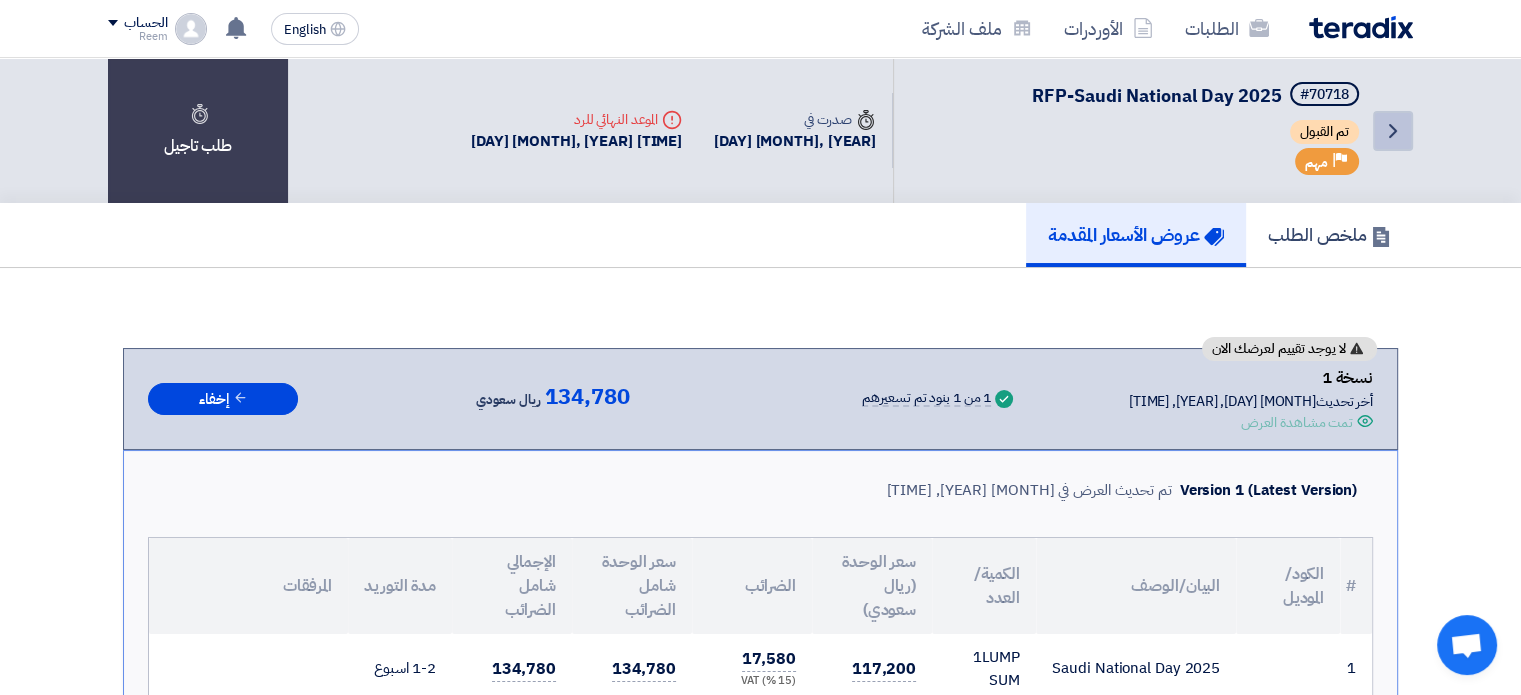 click on "Back" 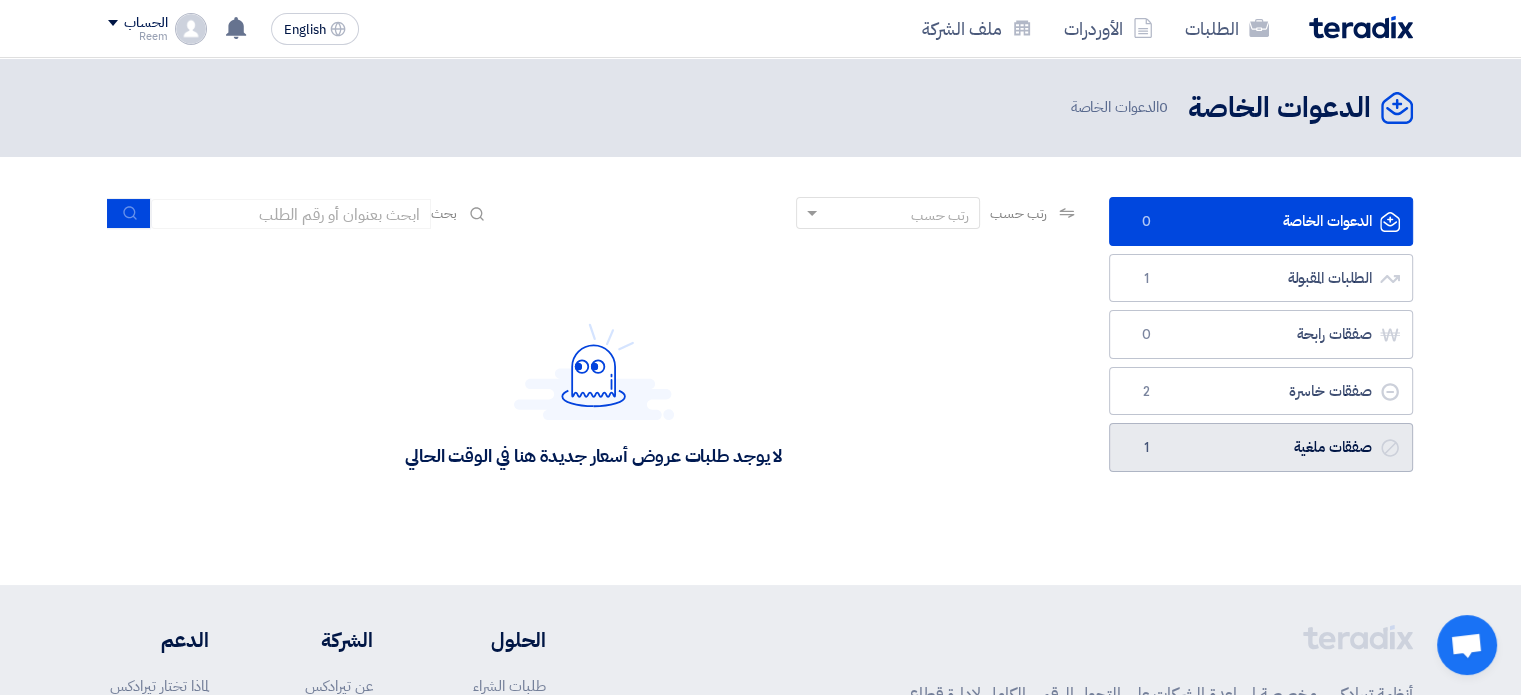 click on "صفقات ملغية
صفقات ملغية
1" 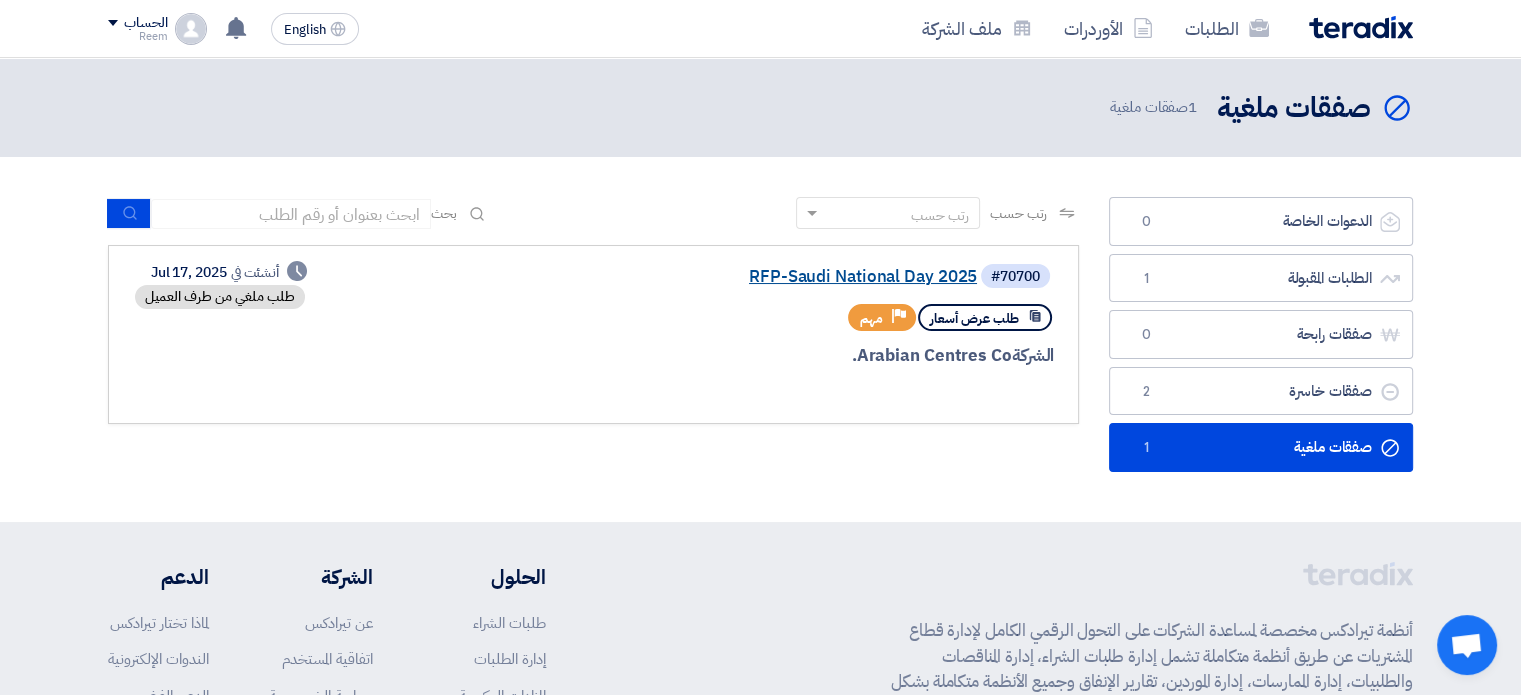 click on "RFP-Saudi National Day 2025" 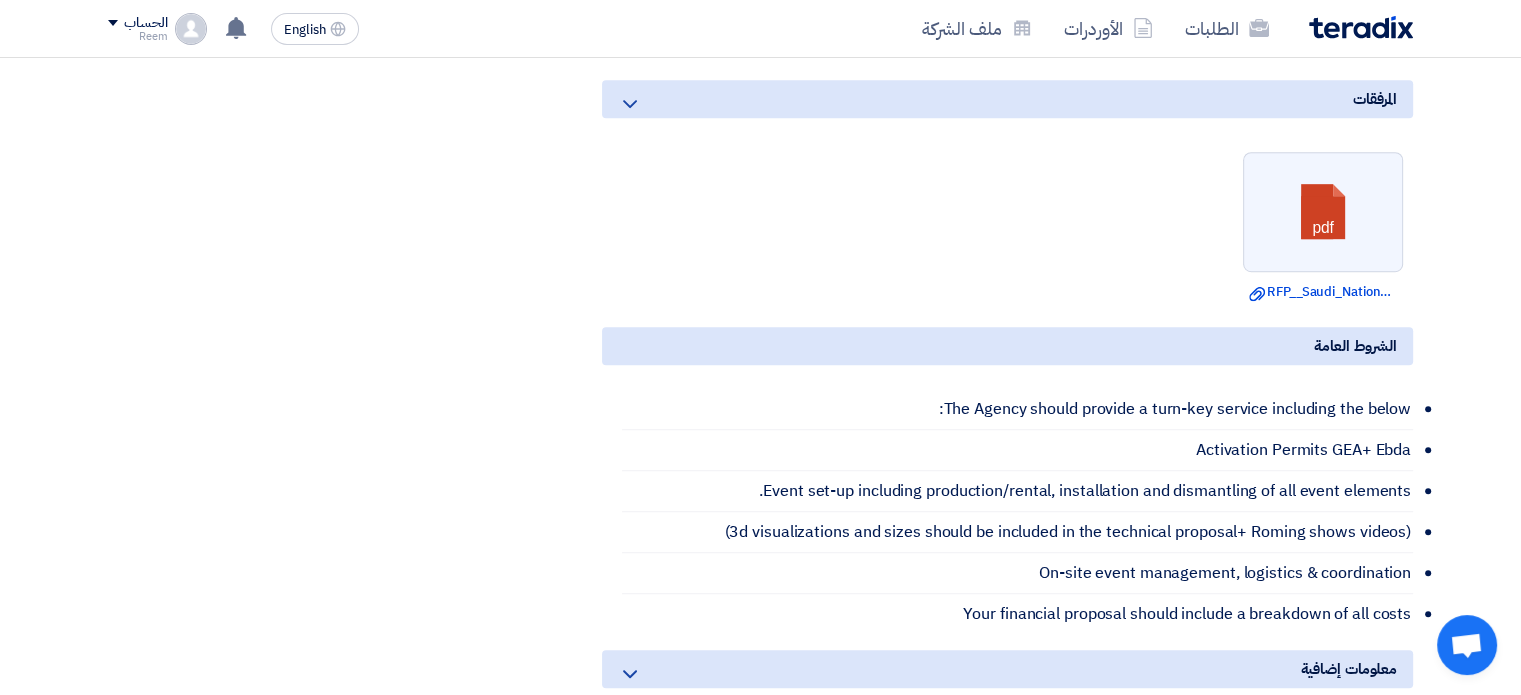 scroll, scrollTop: 1100, scrollLeft: 0, axis: vertical 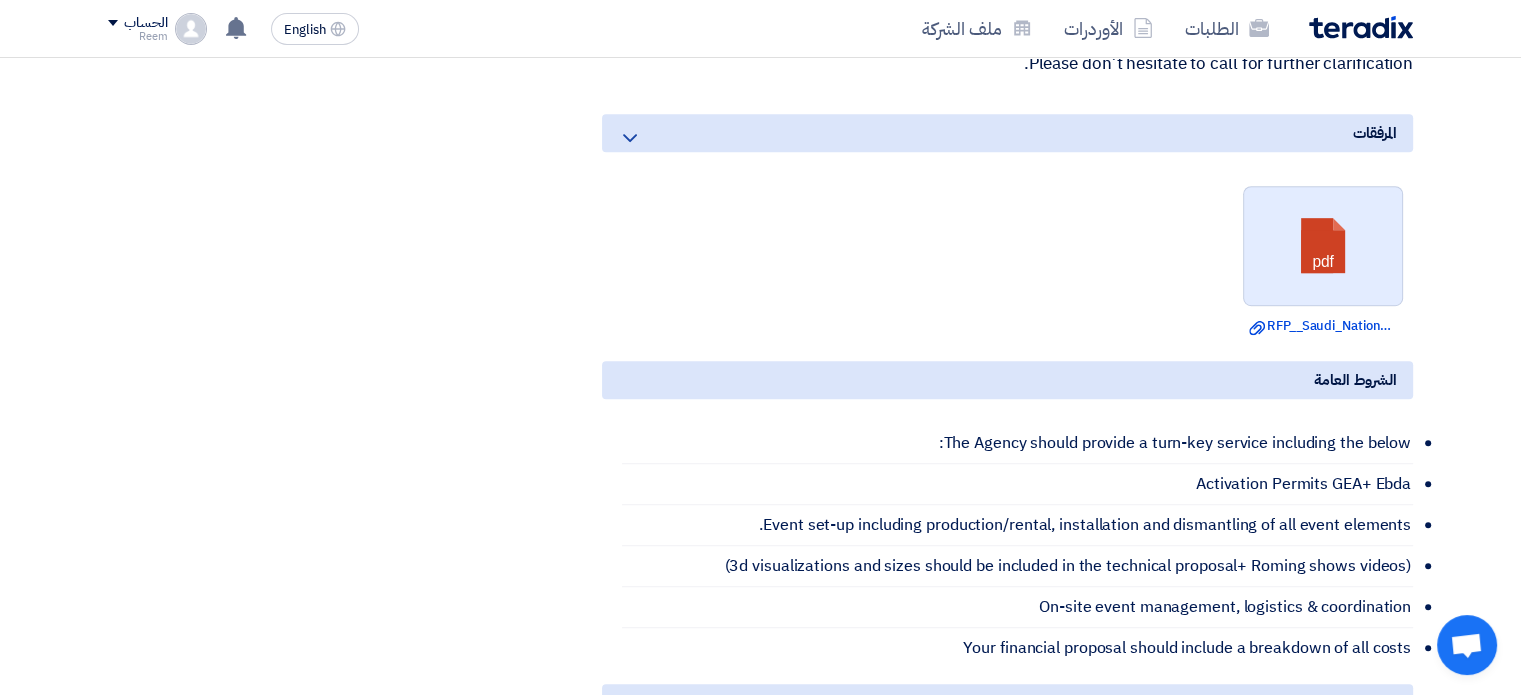 click at bounding box center (1324, 247) 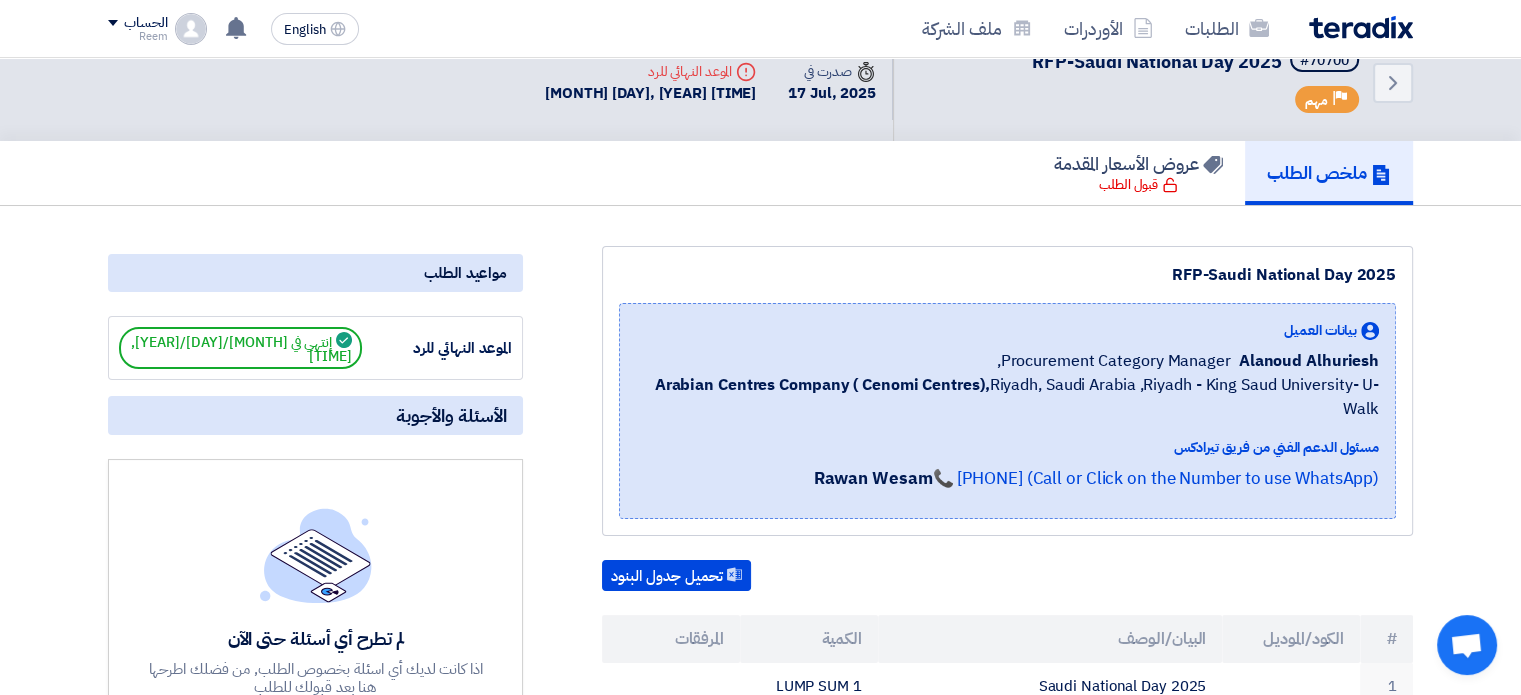 scroll, scrollTop: 0, scrollLeft: 0, axis: both 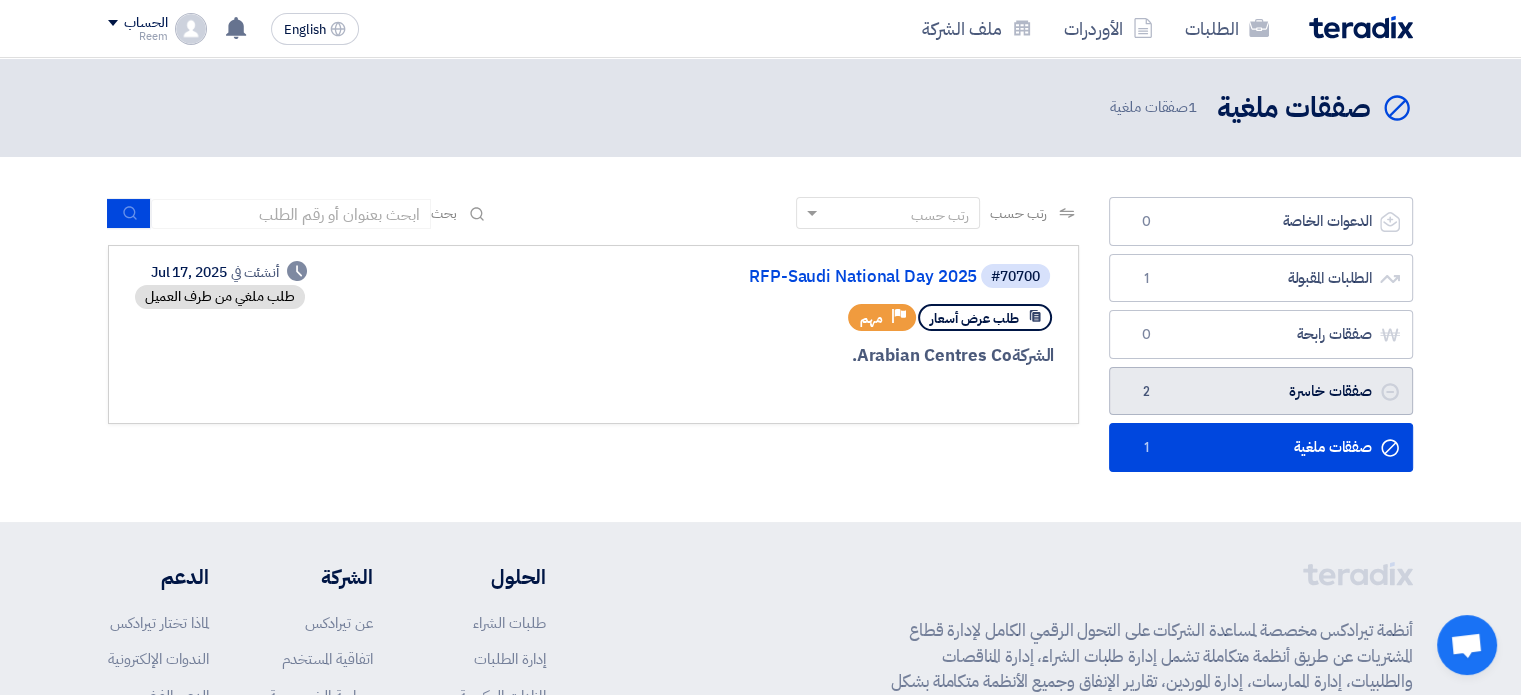 click on "صفقات خاسرة
صفقات خاسرة
2" 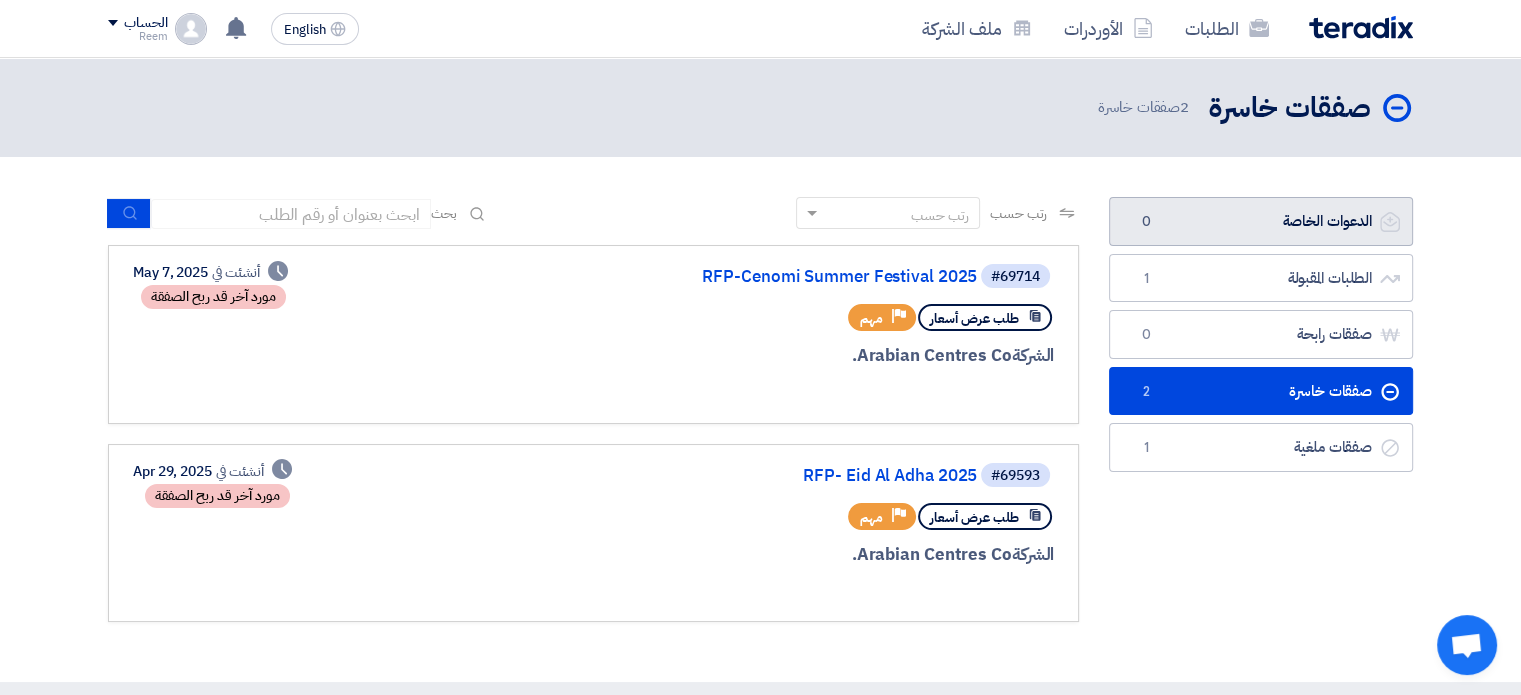 click on "الدعوات الخاصة
الدعوات الخاصة
0" 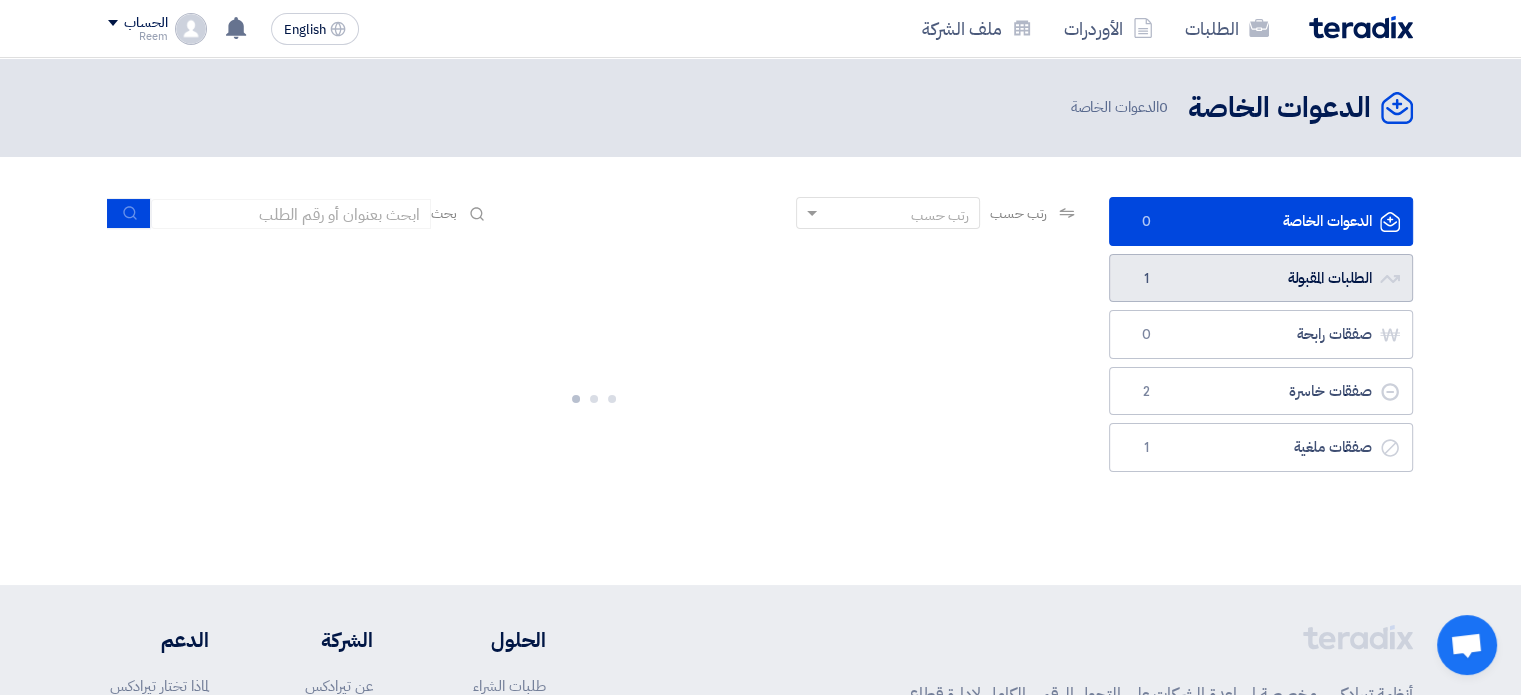 click on "الطلبات المقبولة
الطلبات المقبولة
1" 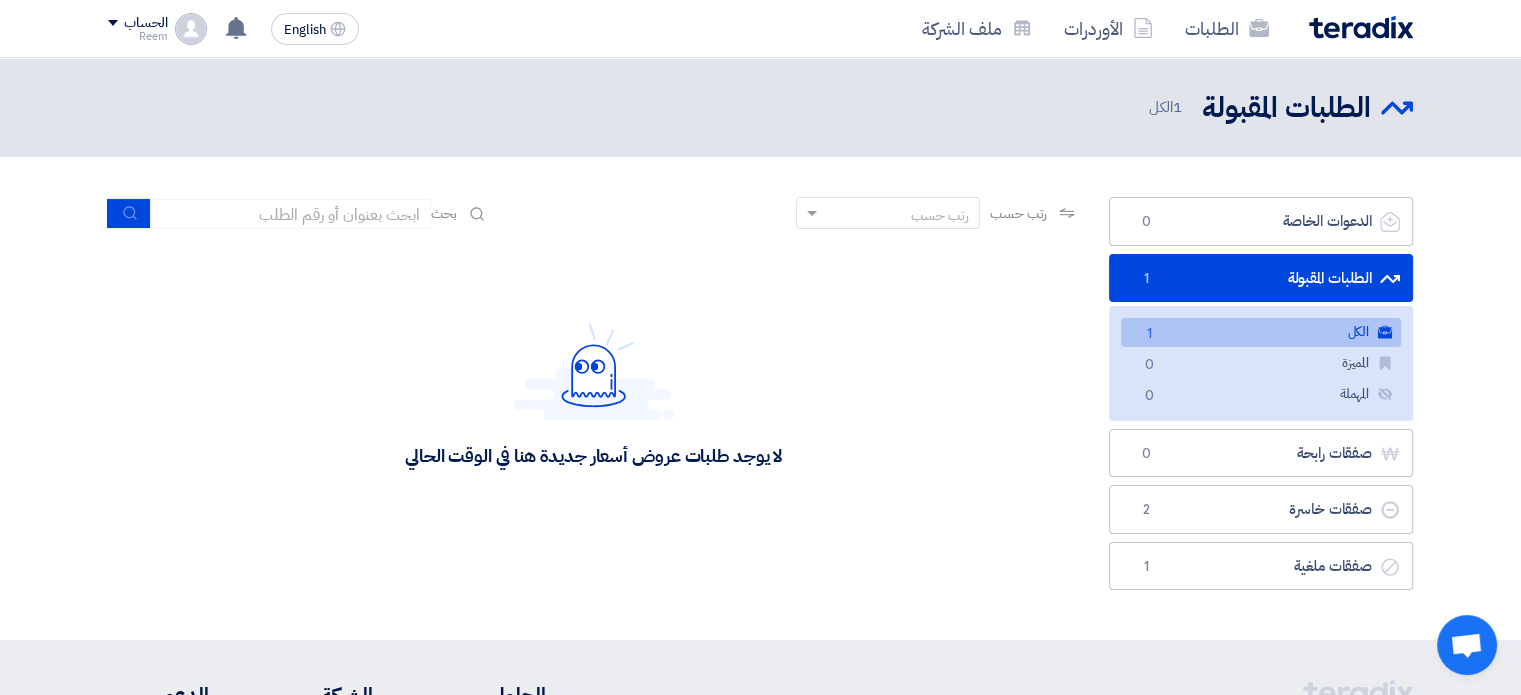click on "الكل
الكل
1" 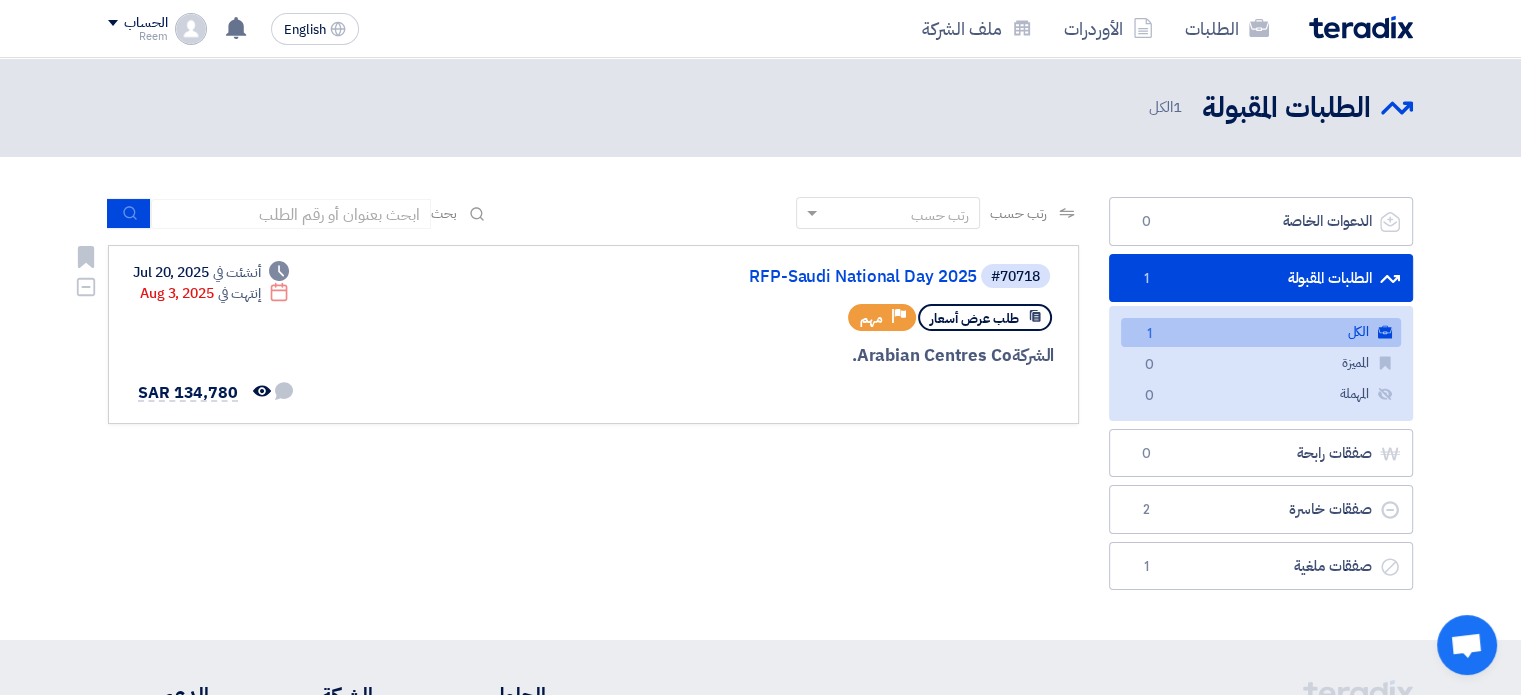 click on "طلب عرض أسعار" 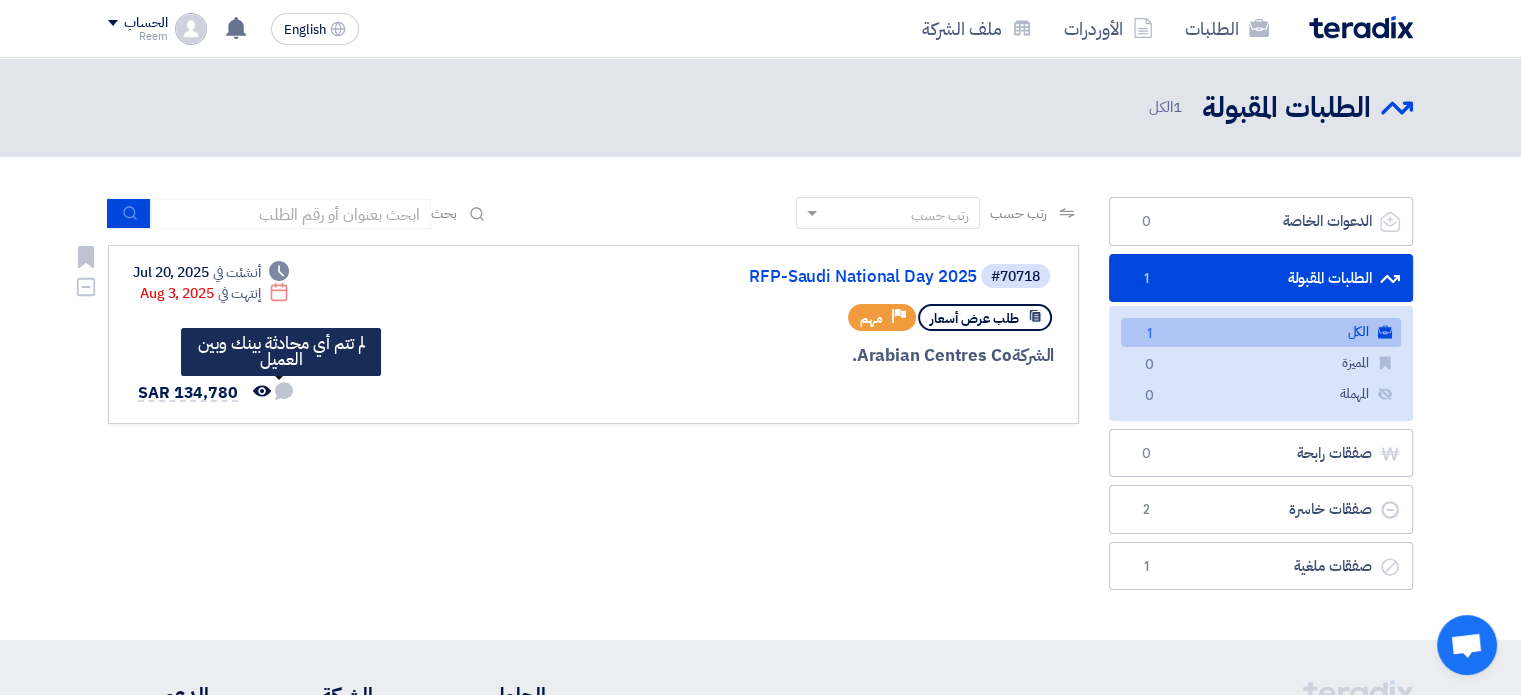 click on "لم تتم أي محادثة بينك وبين العميل" 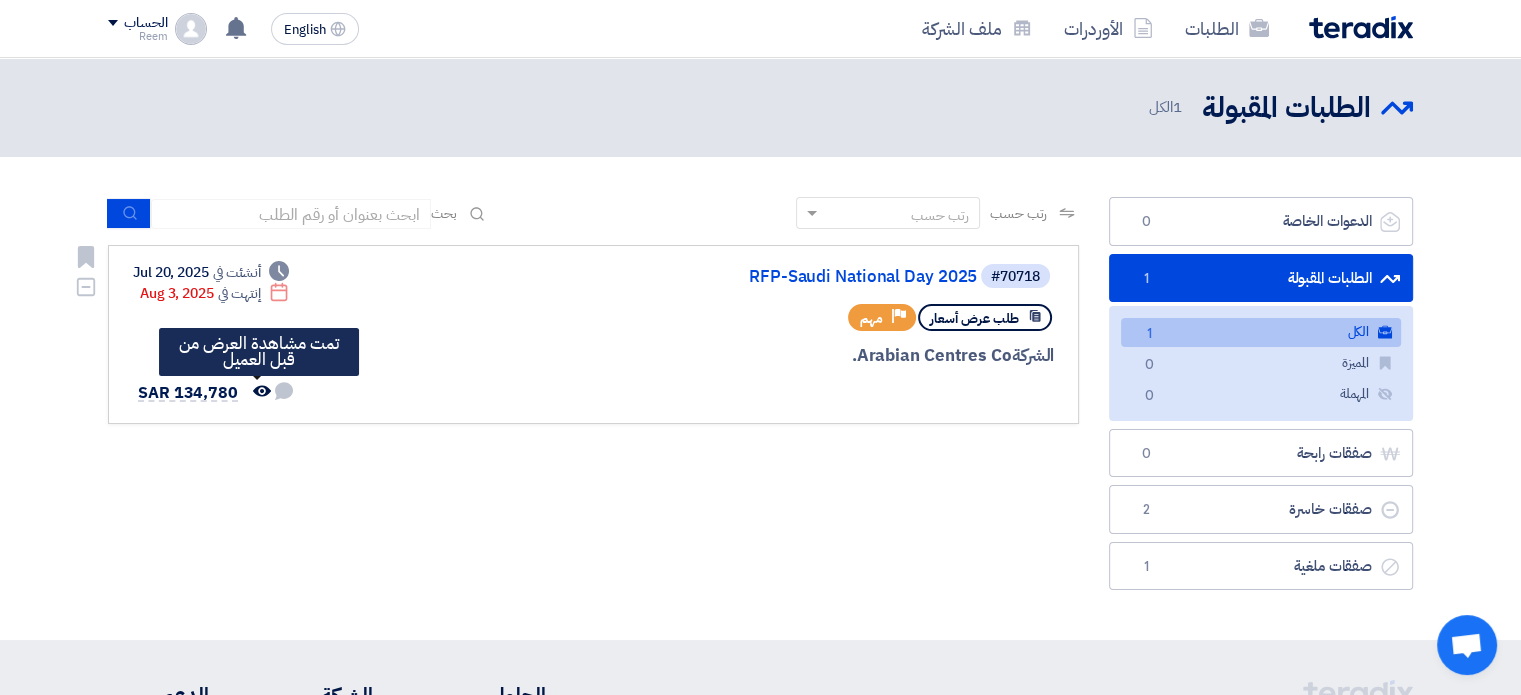 click on "تمت مشاهدة العرض من قبل العميل" 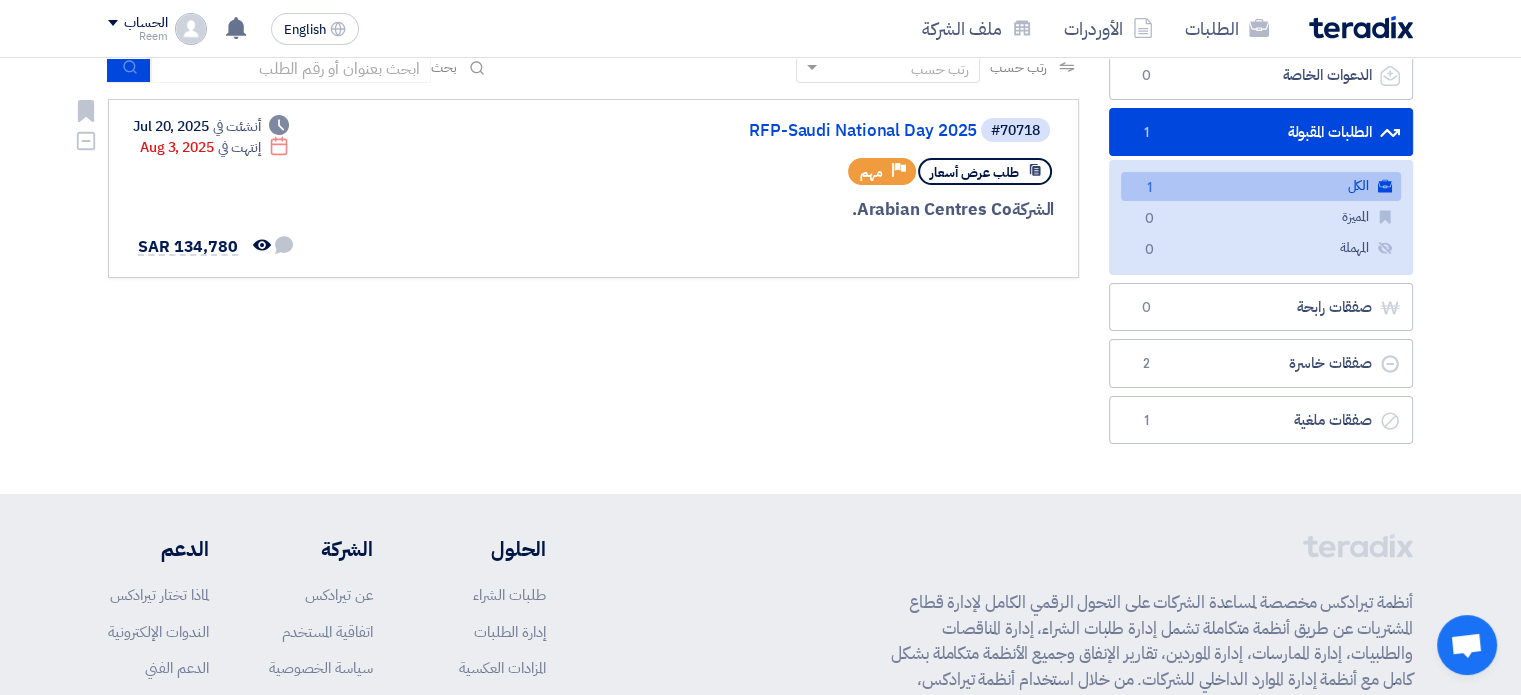 scroll, scrollTop: 0, scrollLeft: 0, axis: both 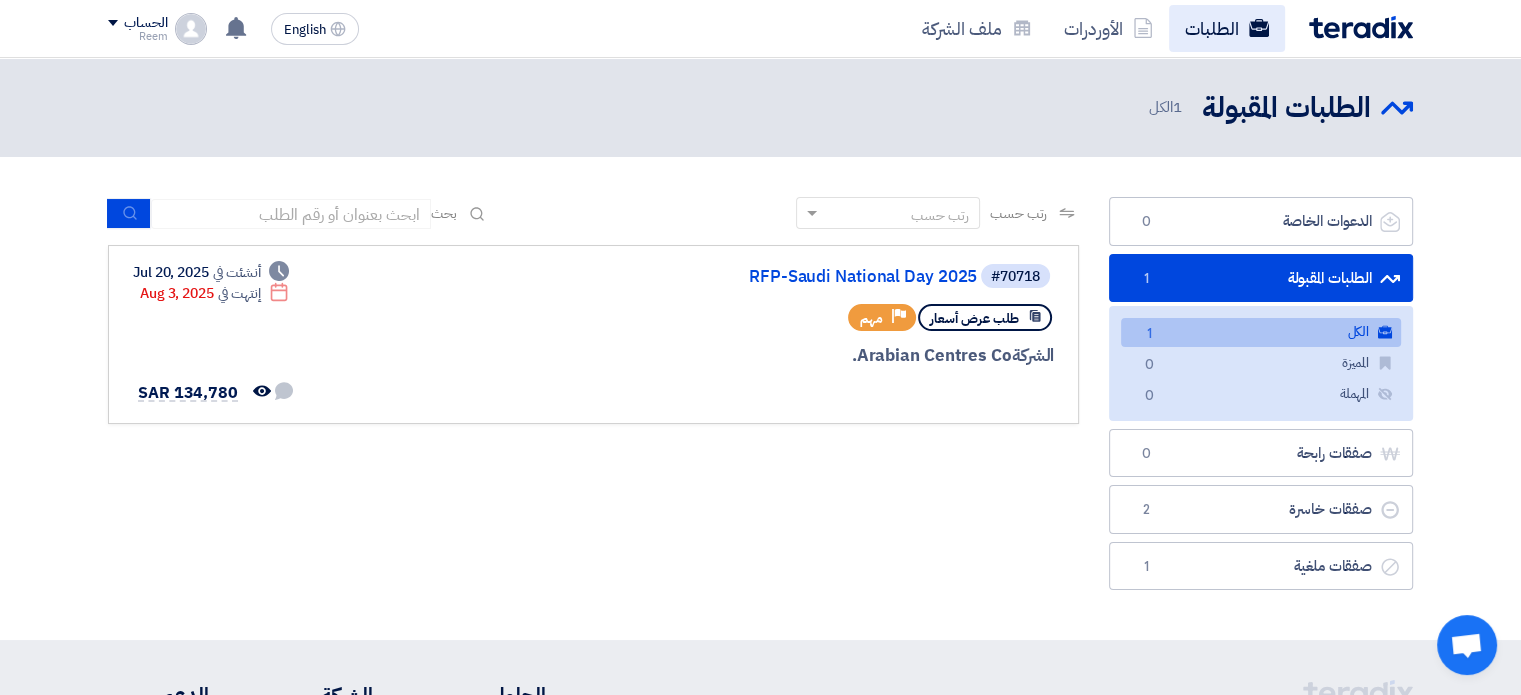click on "الطلبات" 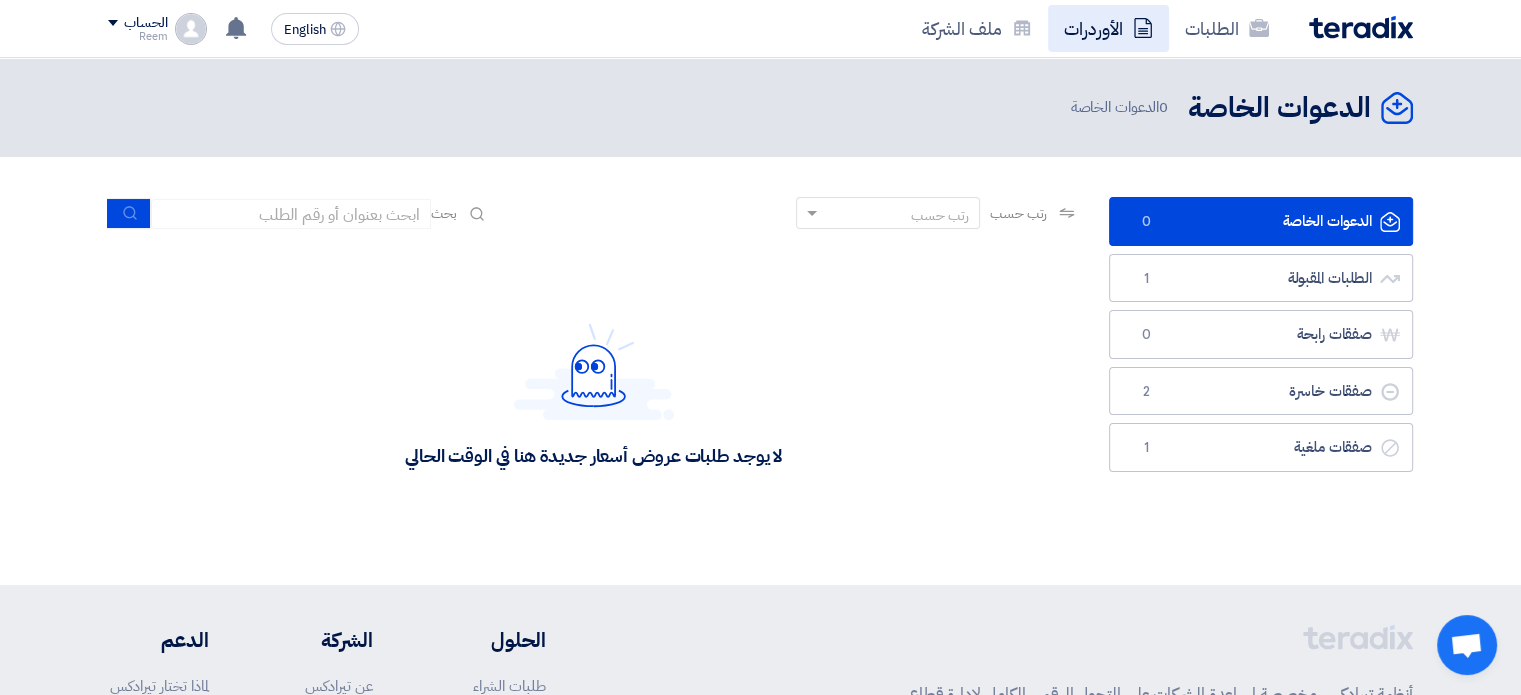 click on "الأوردرات" 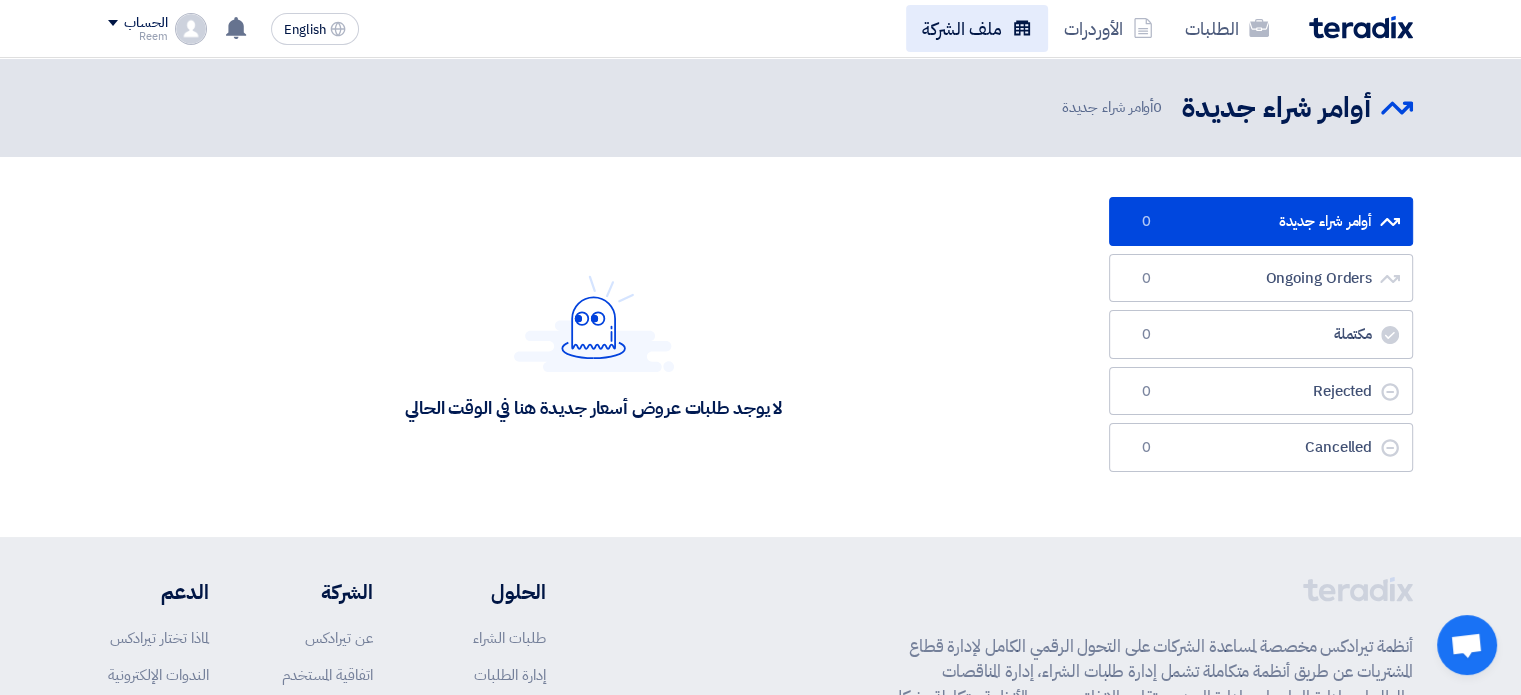 click on "ملف الشركة" 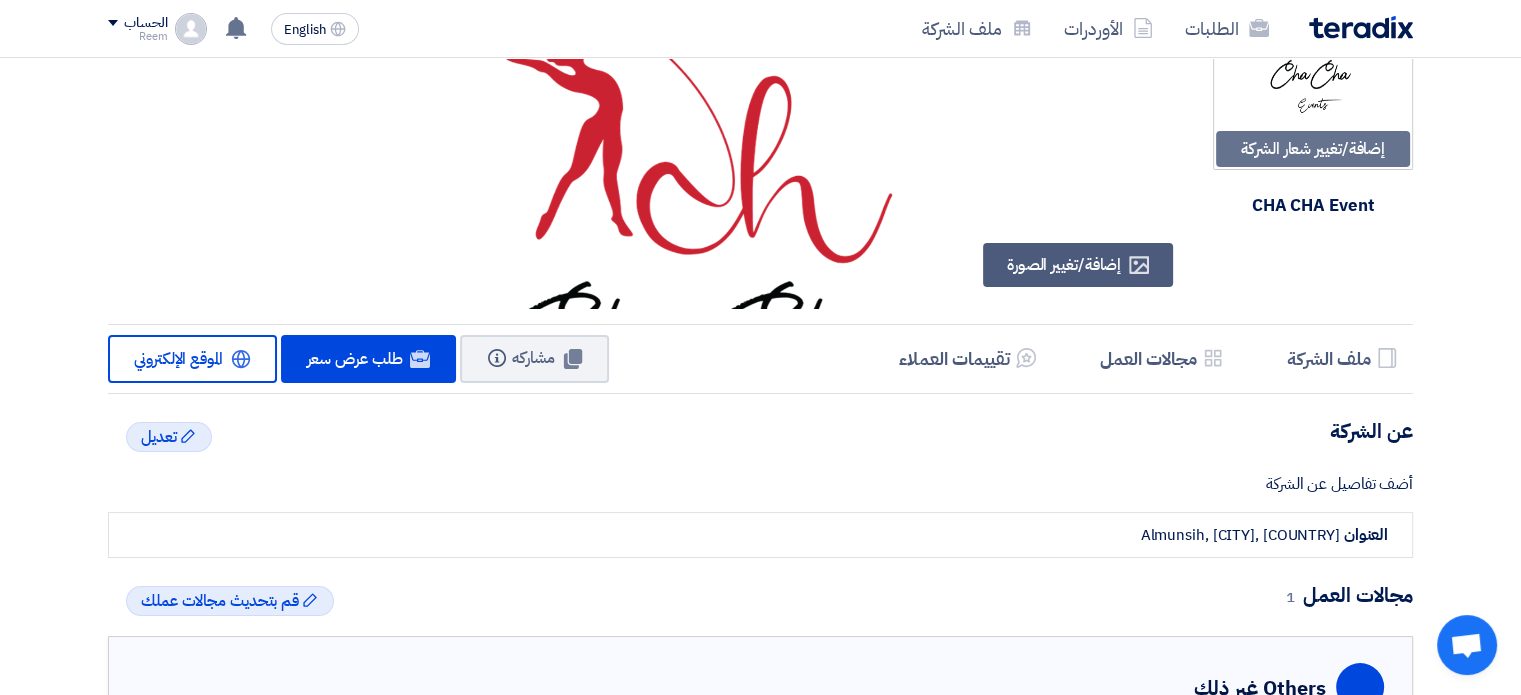 scroll, scrollTop: 0, scrollLeft: 0, axis: both 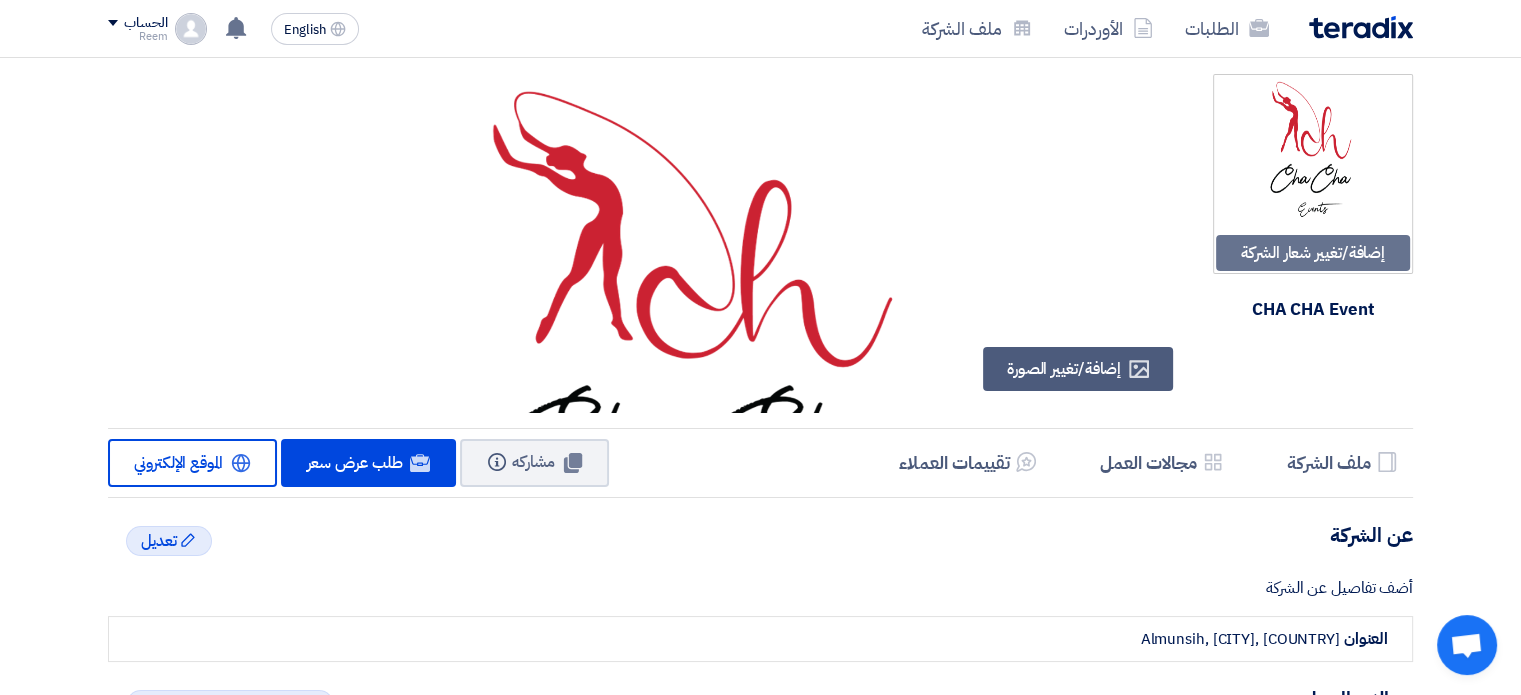 click 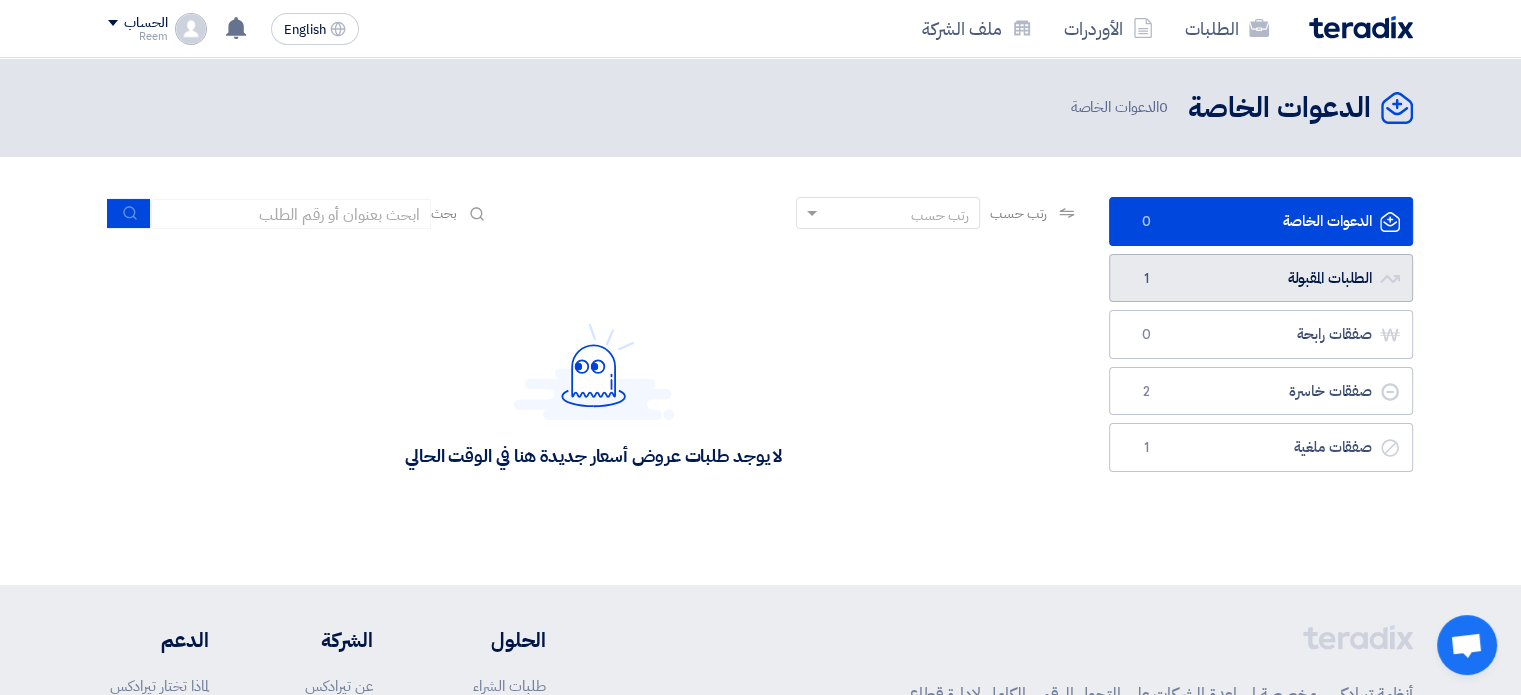 click on "الطلبات المقبولة
الطلبات المقبولة
1" 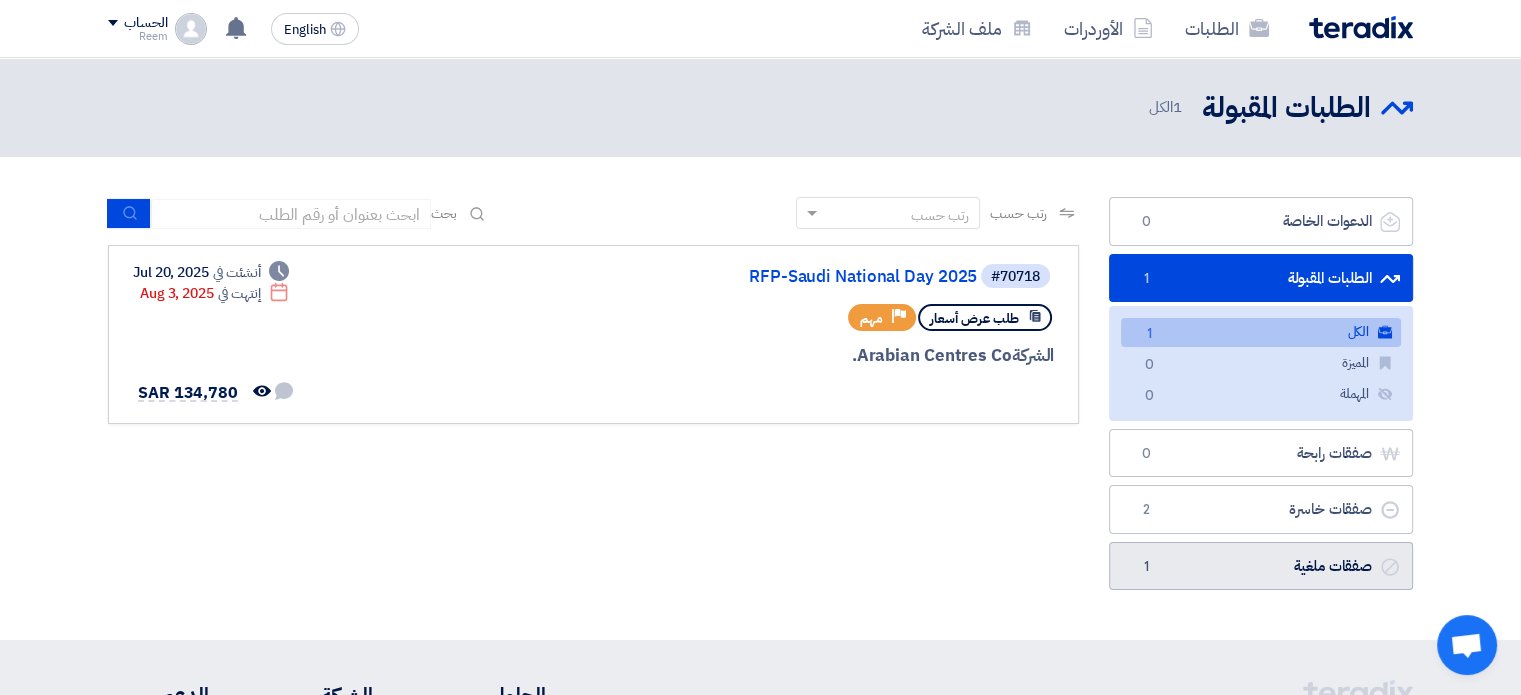 click on "صفقات ملغية
صفقات ملغية
1" 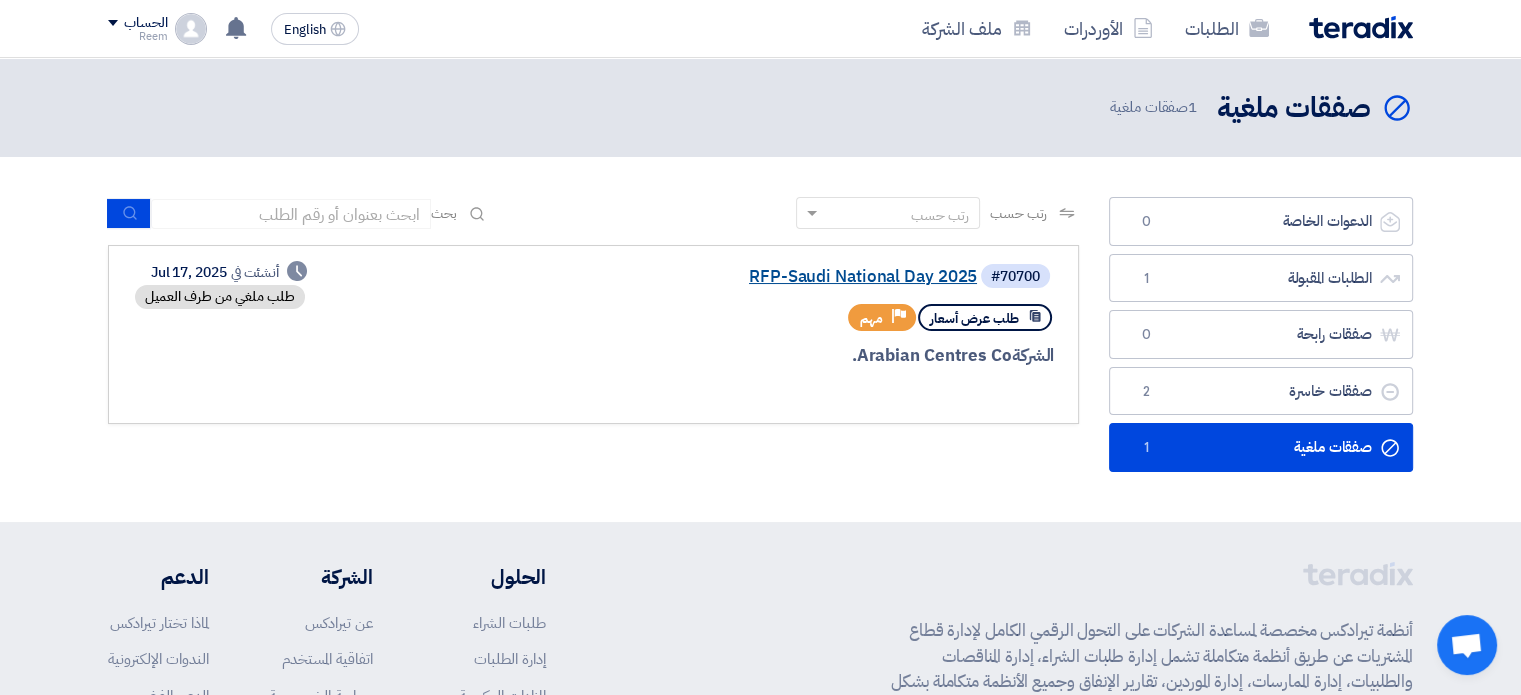 click on "RFP-Saudi National Day 2025" 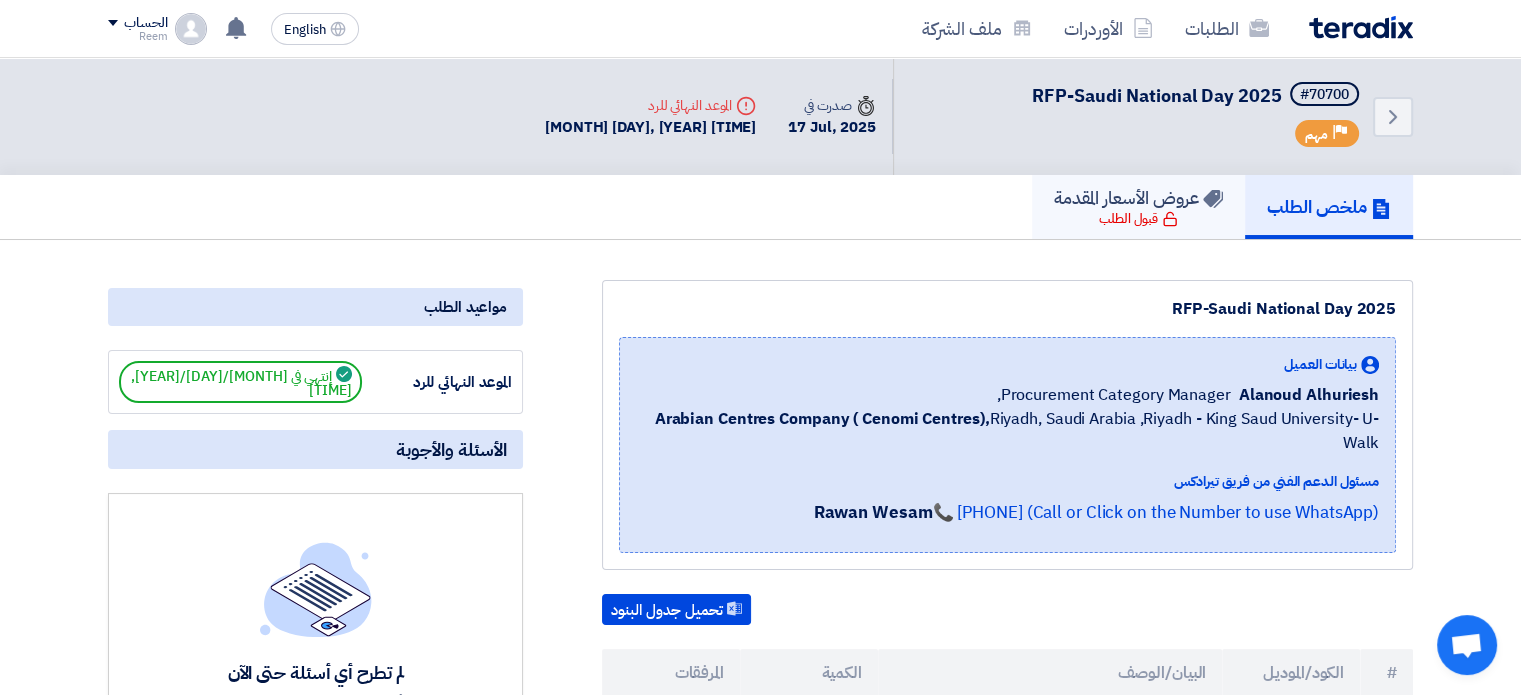 click on "قبول الطلب" 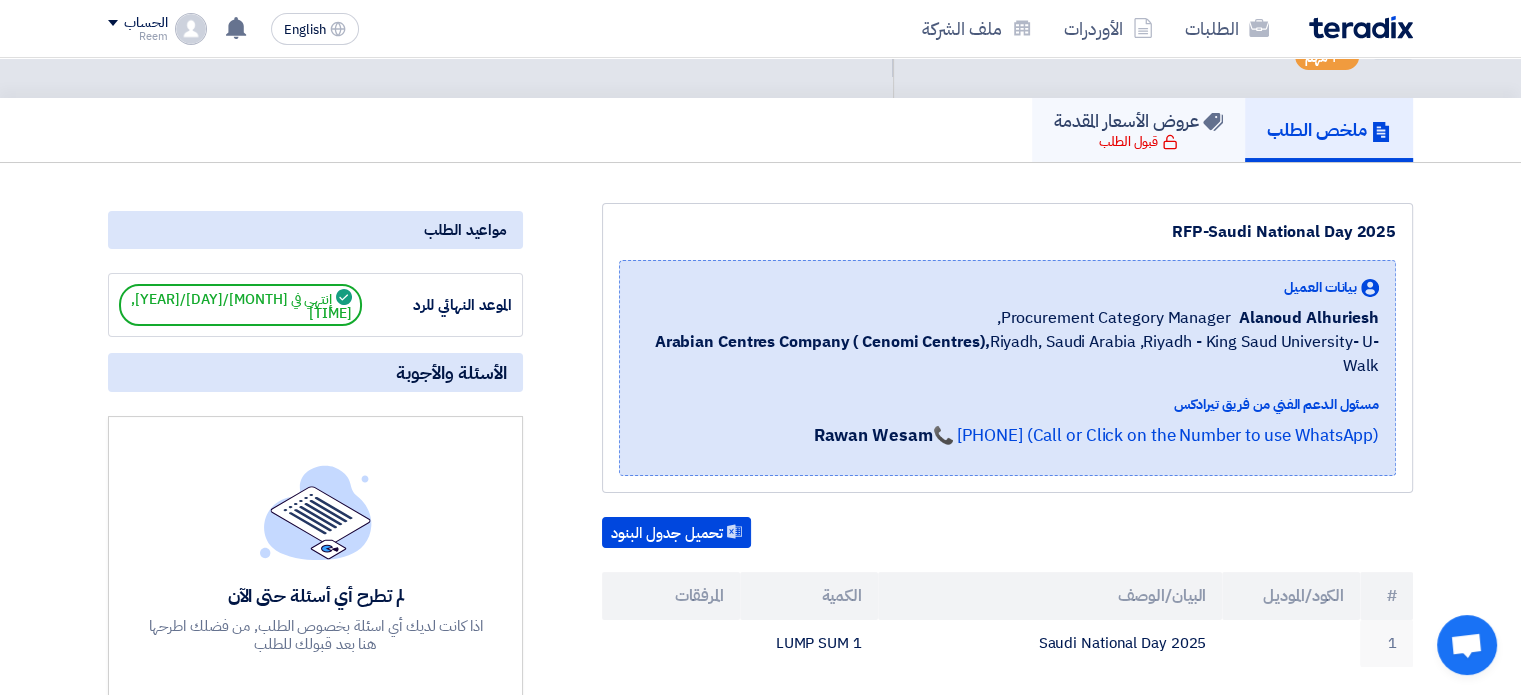 scroll, scrollTop: 0, scrollLeft: 0, axis: both 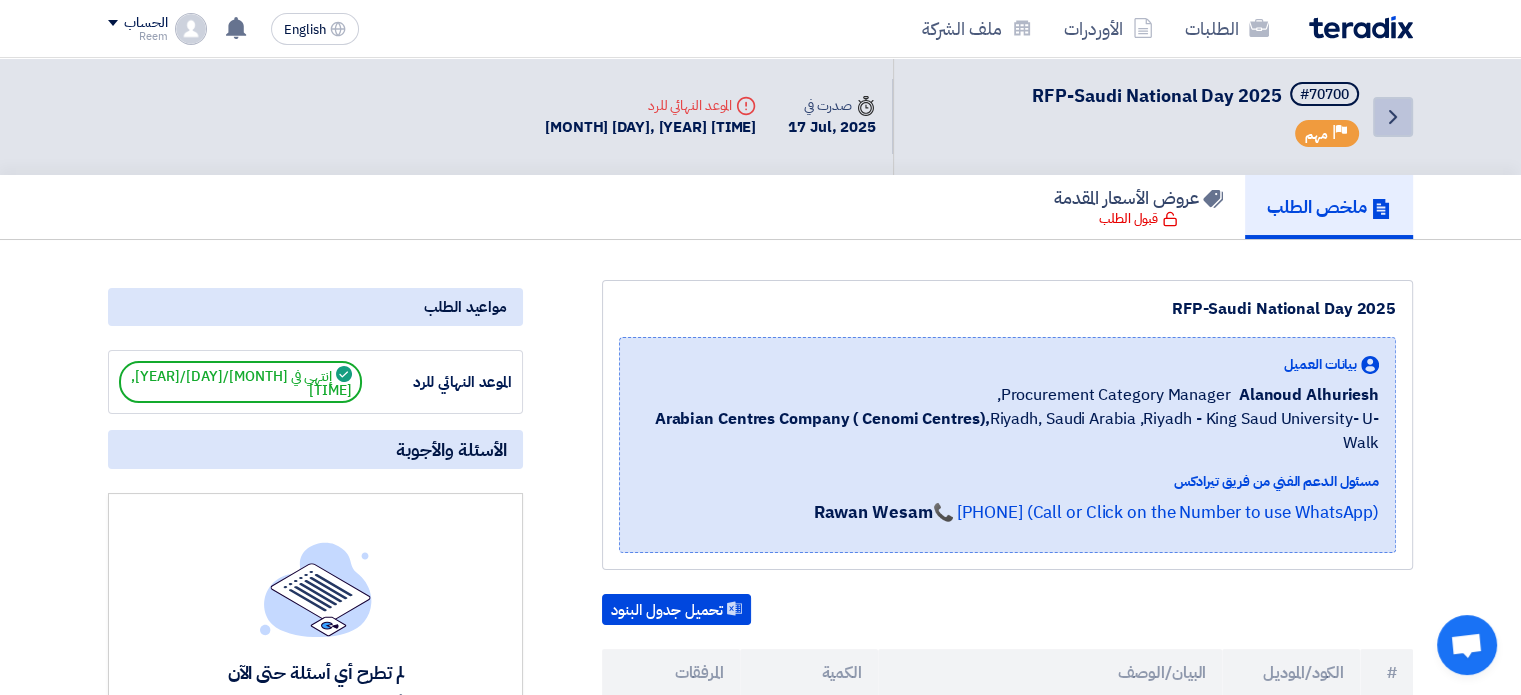 click on "Back" 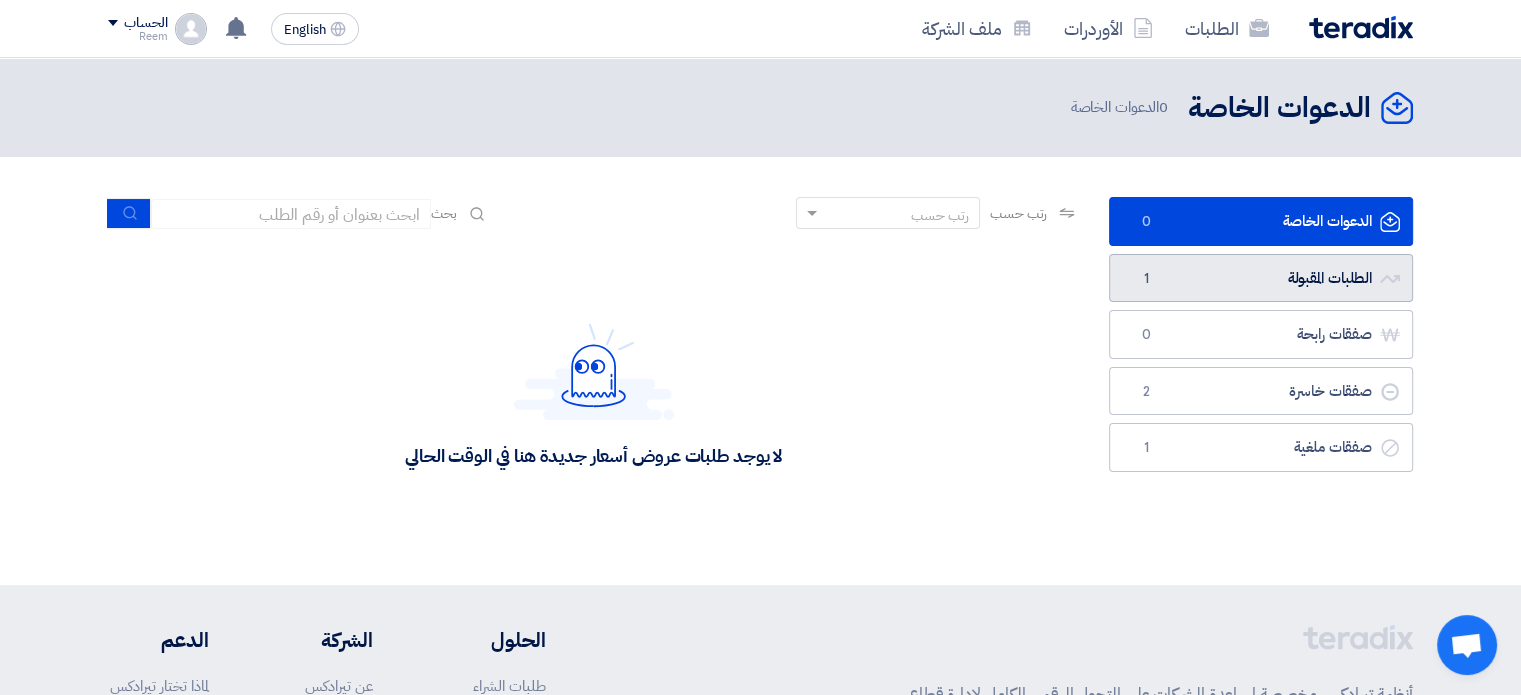 click on "الطلبات المقبولة
الطلبات المقبولة
1" 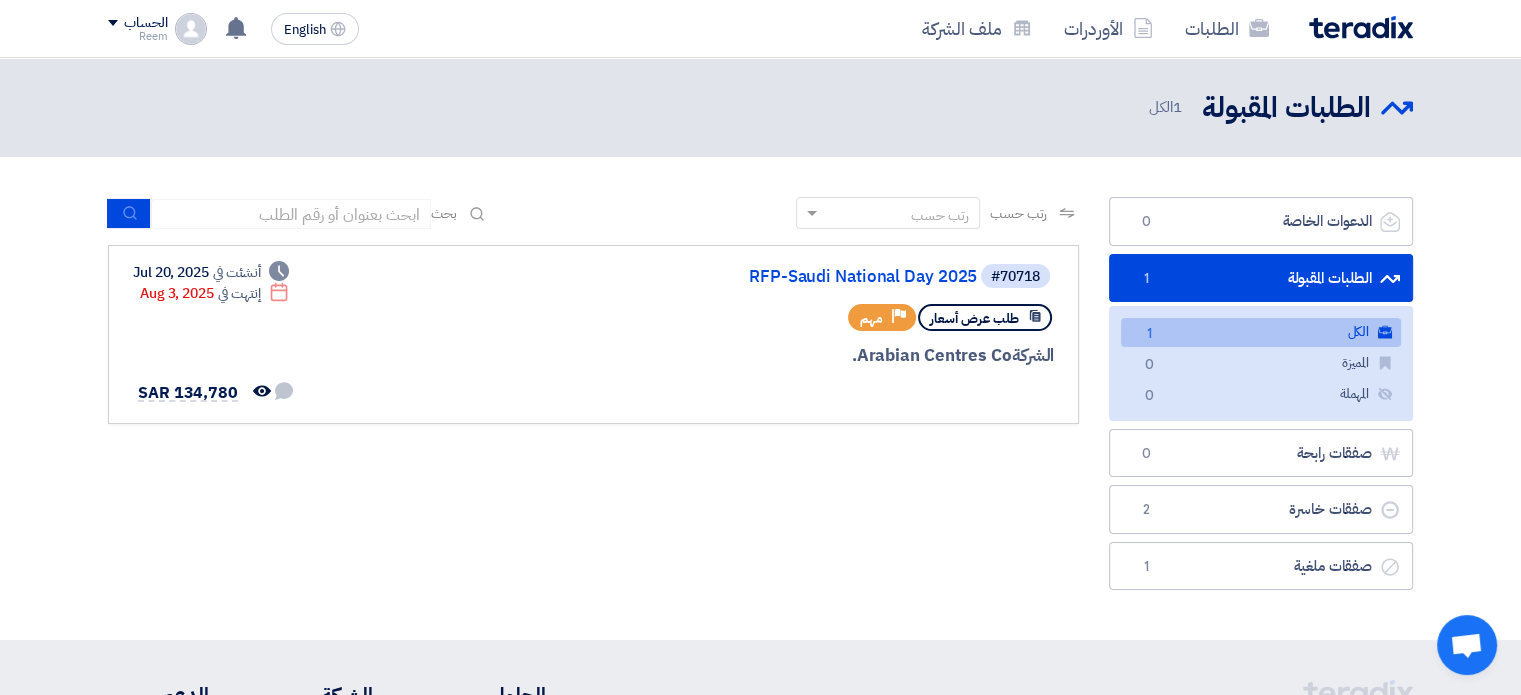 click on "الكل
الكل
1" 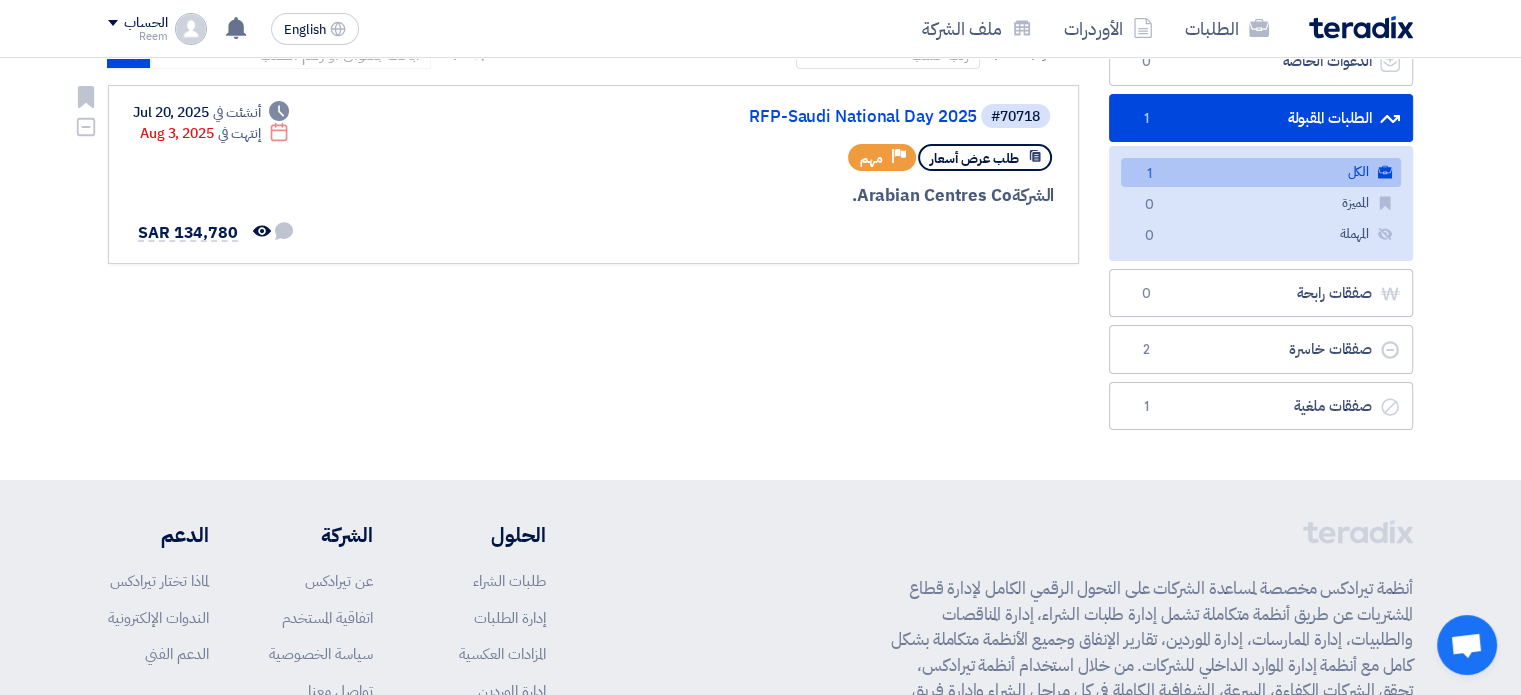 scroll, scrollTop: 0, scrollLeft: 0, axis: both 